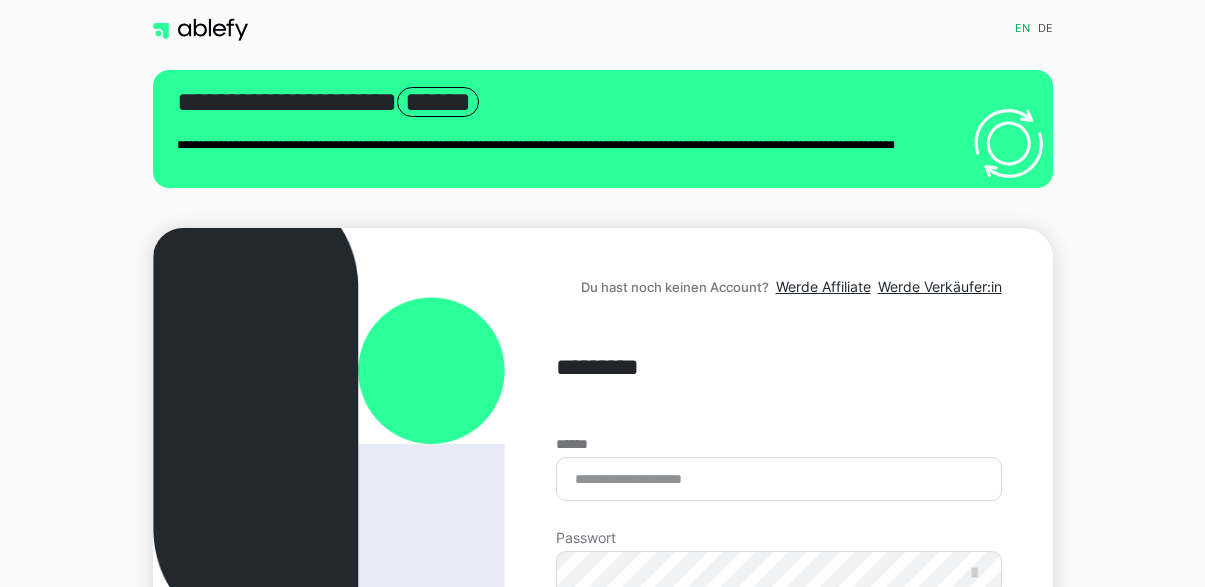 scroll, scrollTop: 0, scrollLeft: 0, axis: both 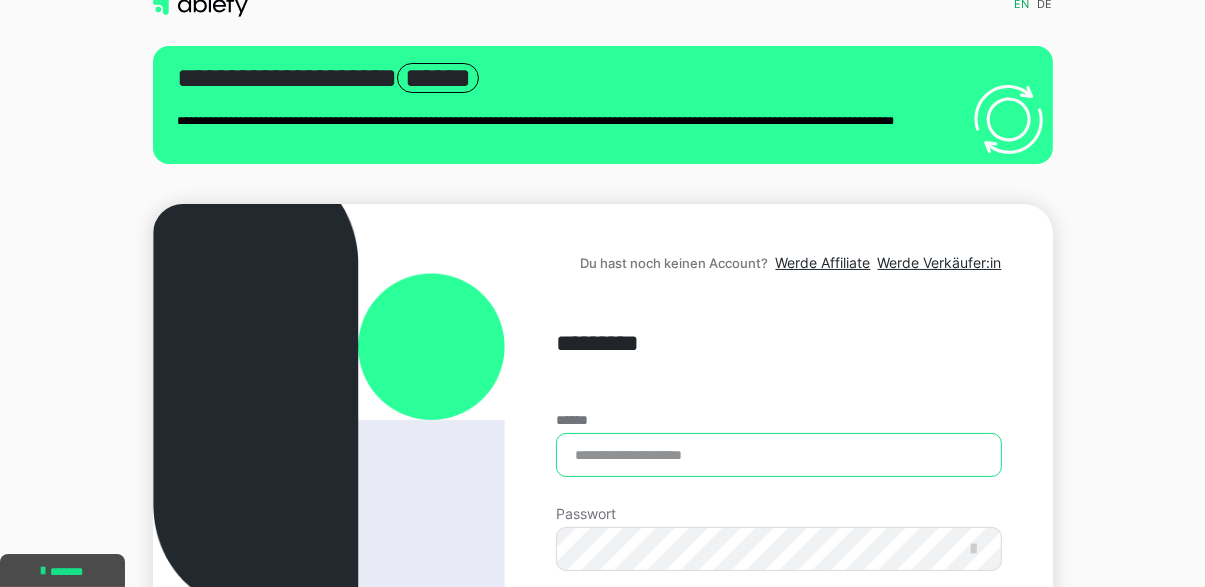 click on "******" at bounding box center (778, 455) 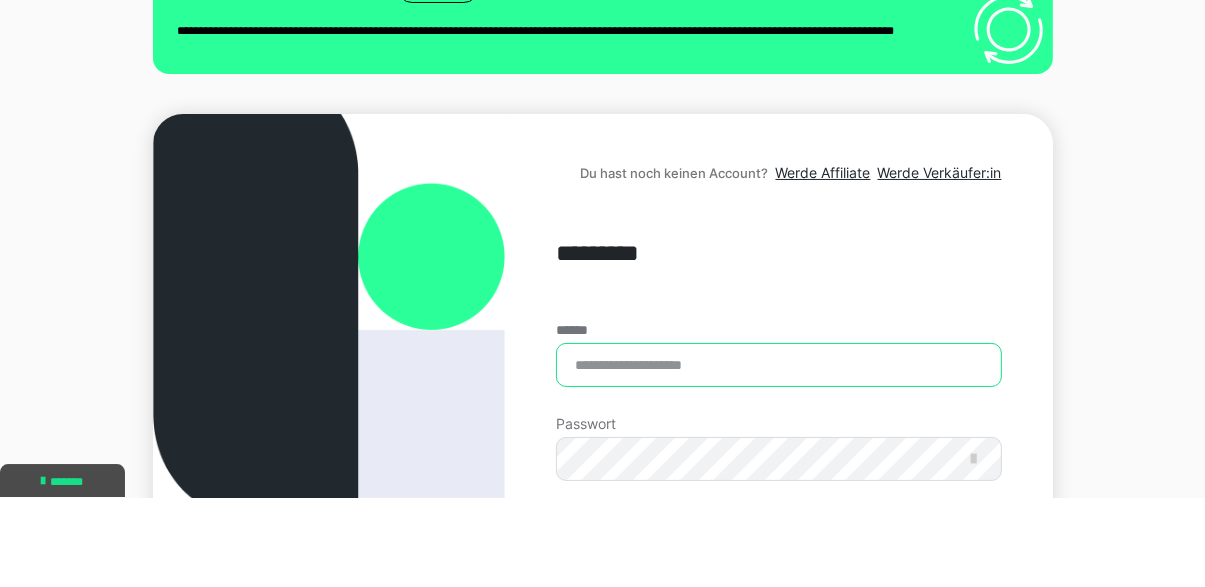 scroll, scrollTop: 24, scrollLeft: 0, axis: vertical 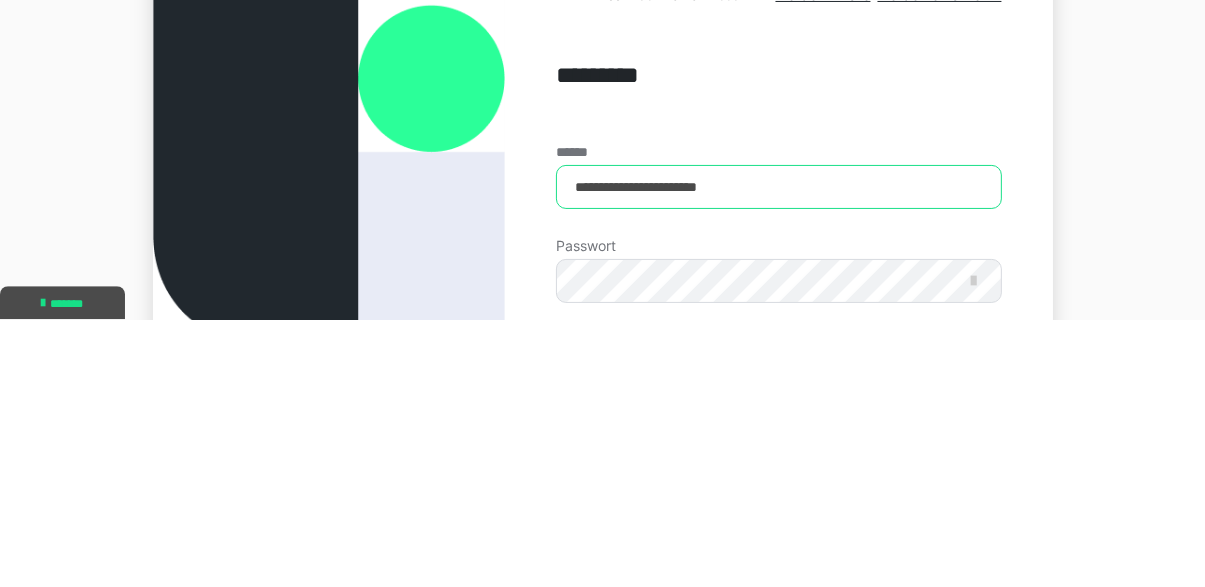 type on "**********" 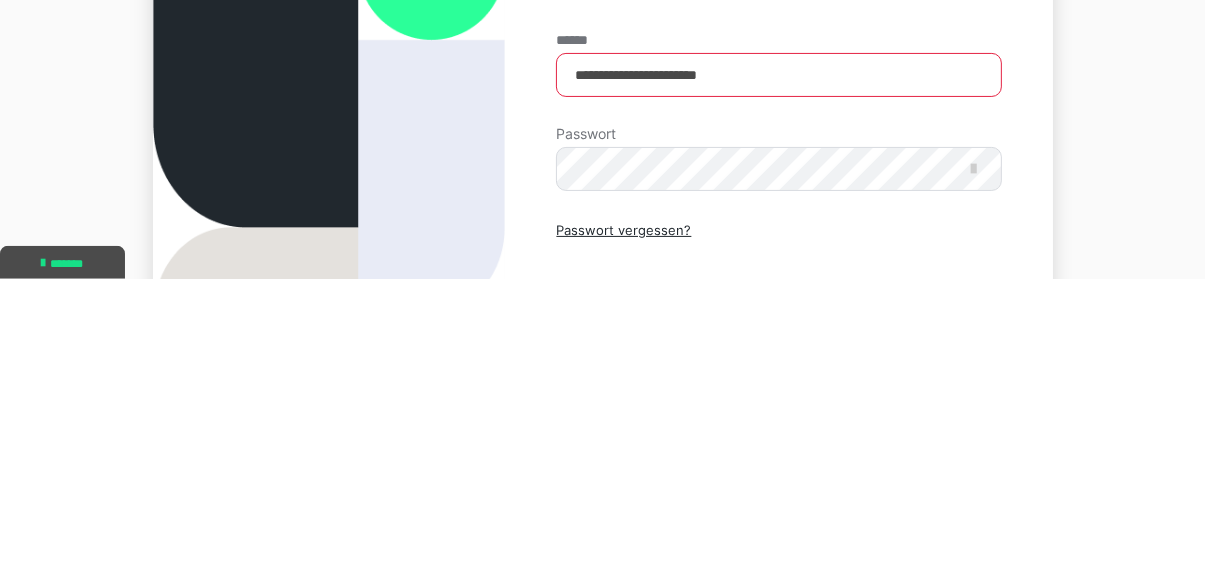 click on "Einloggen" at bounding box center (778, 625) 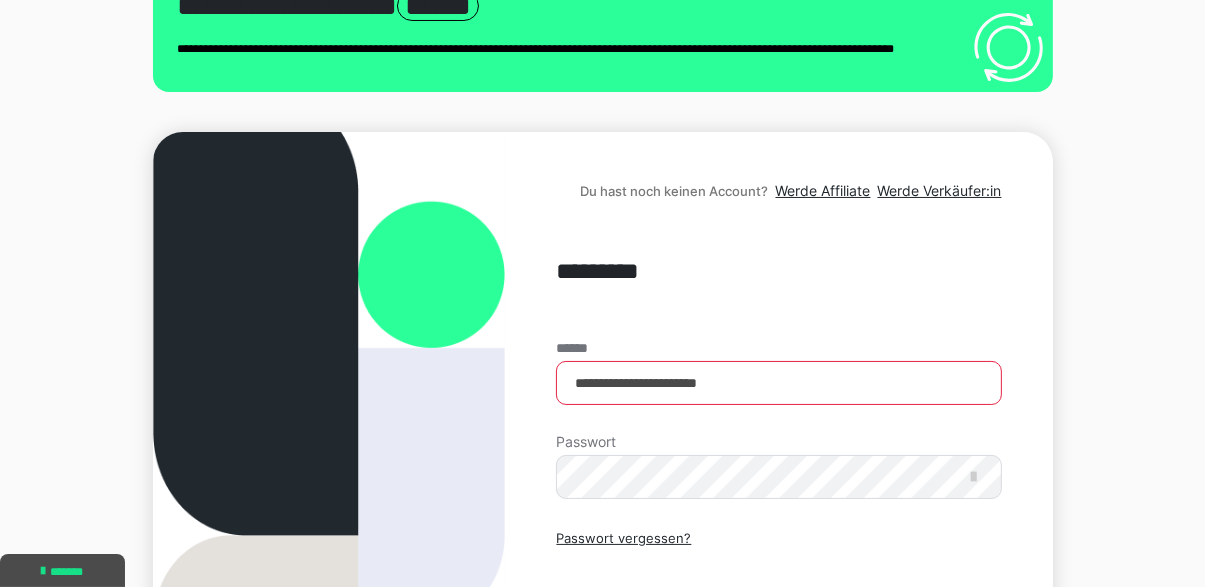 scroll, scrollTop: 0, scrollLeft: 0, axis: both 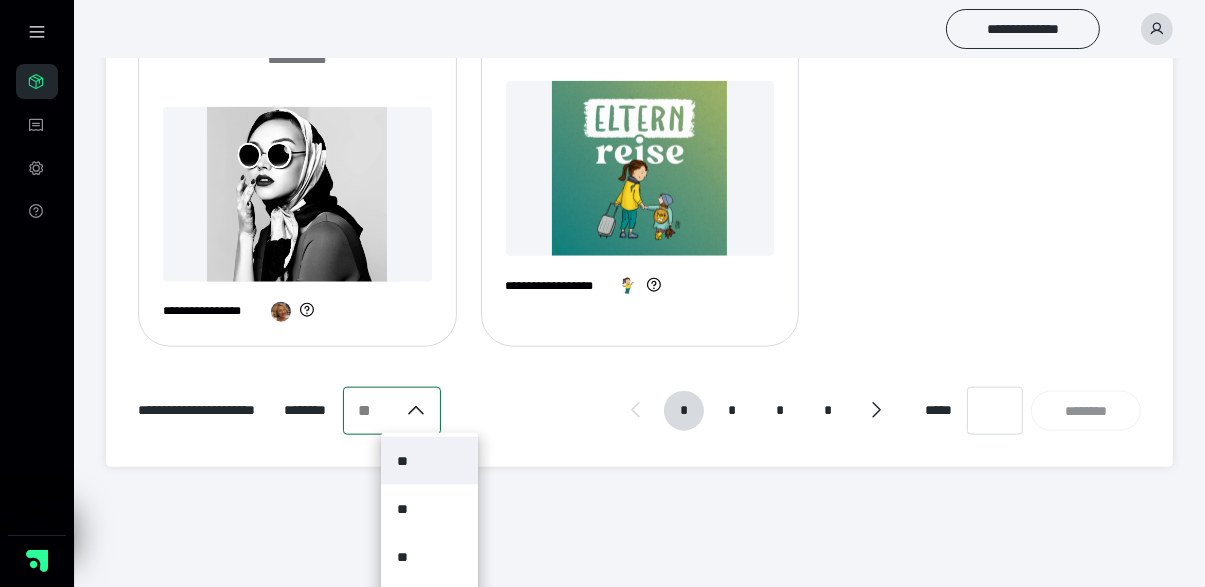 click on "***" at bounding box center (430, 653) 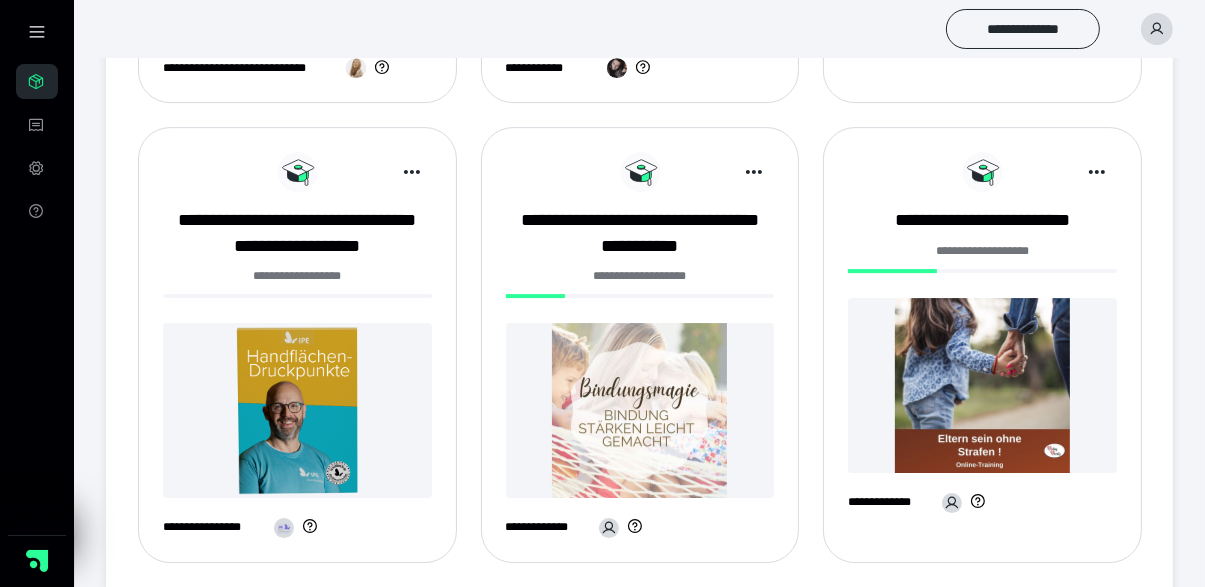 scroll, scrollTop: 5951, scrollLeft: 0, axis: vertical 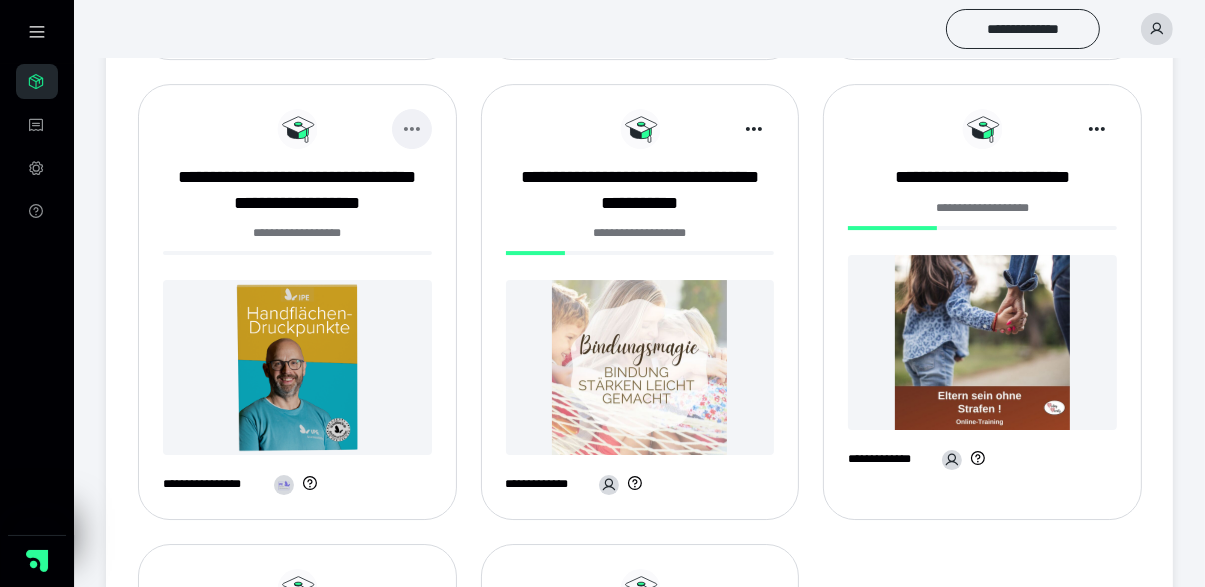 click 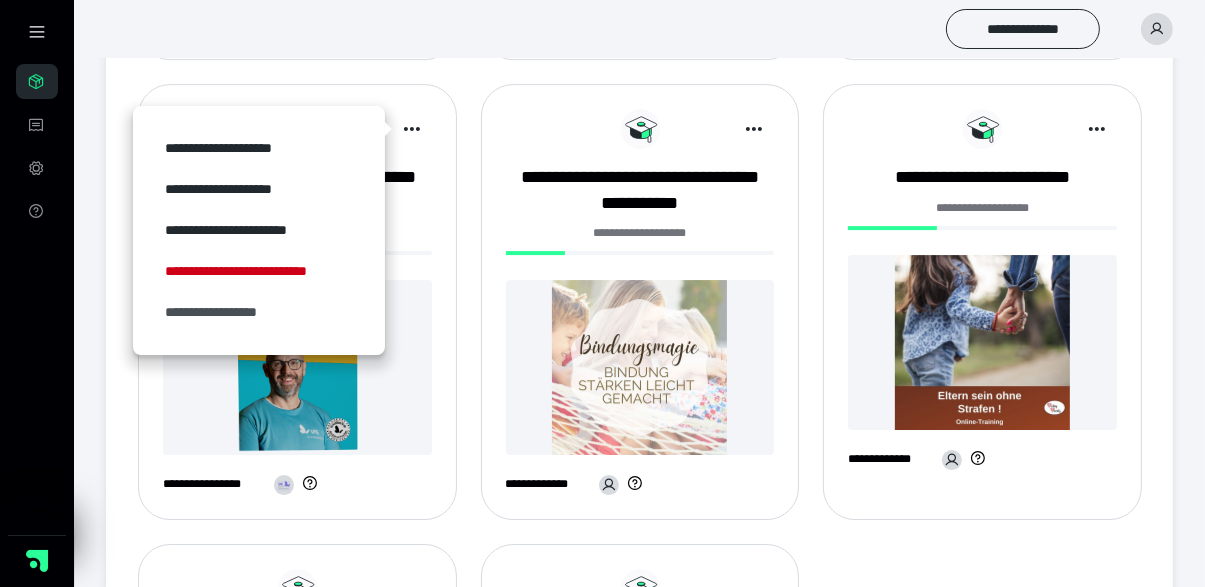 click on "**********" at bounding box center (259, 312) 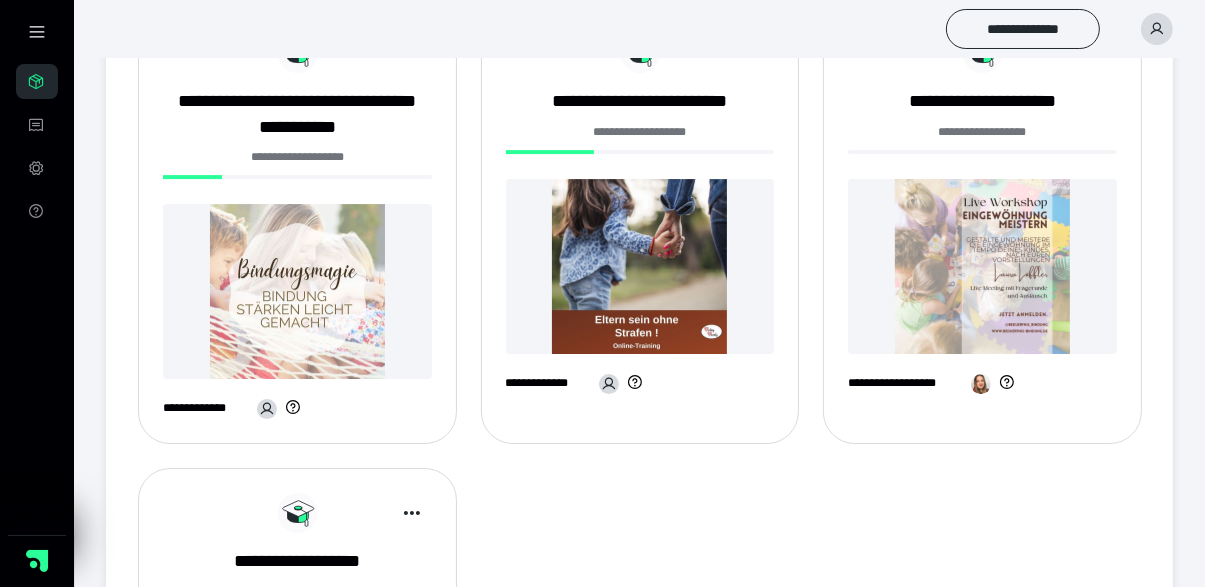 scroll, scrollTop: 6008, scrollLeft: 0, axis: vertical 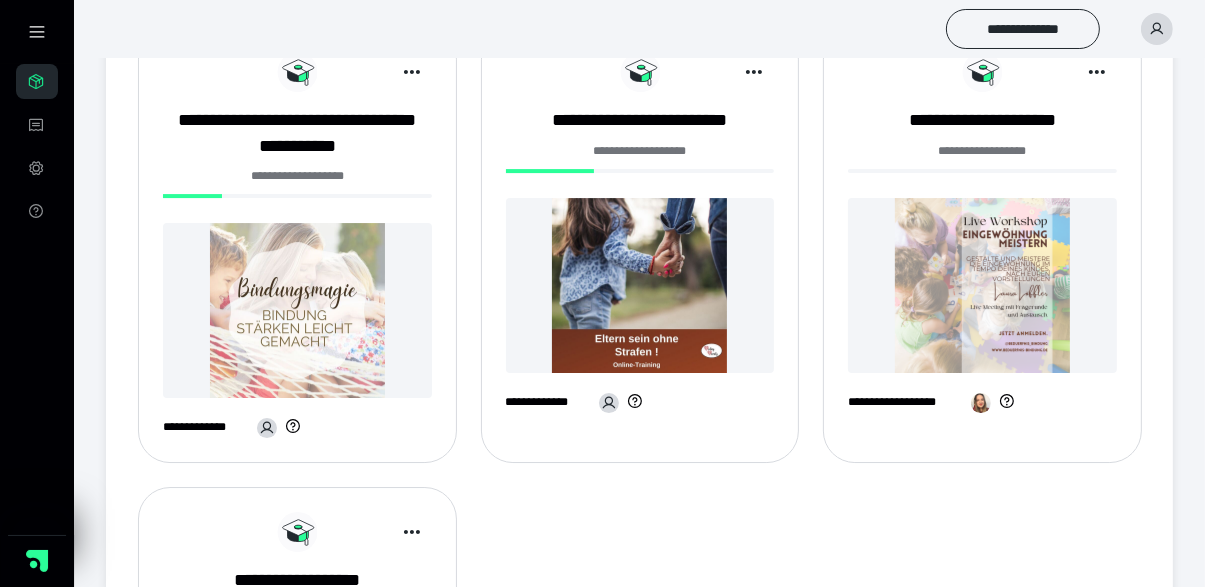 click at bounding box center [640, 285] 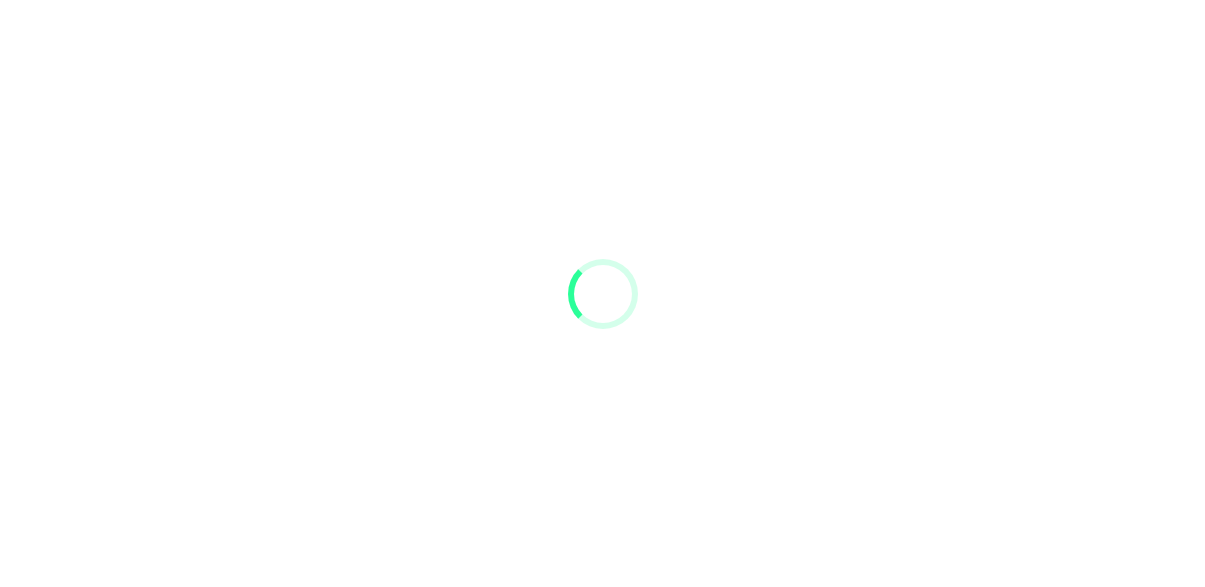 scroll, scrollTop: 0, scrollLeft: 0, axis: both 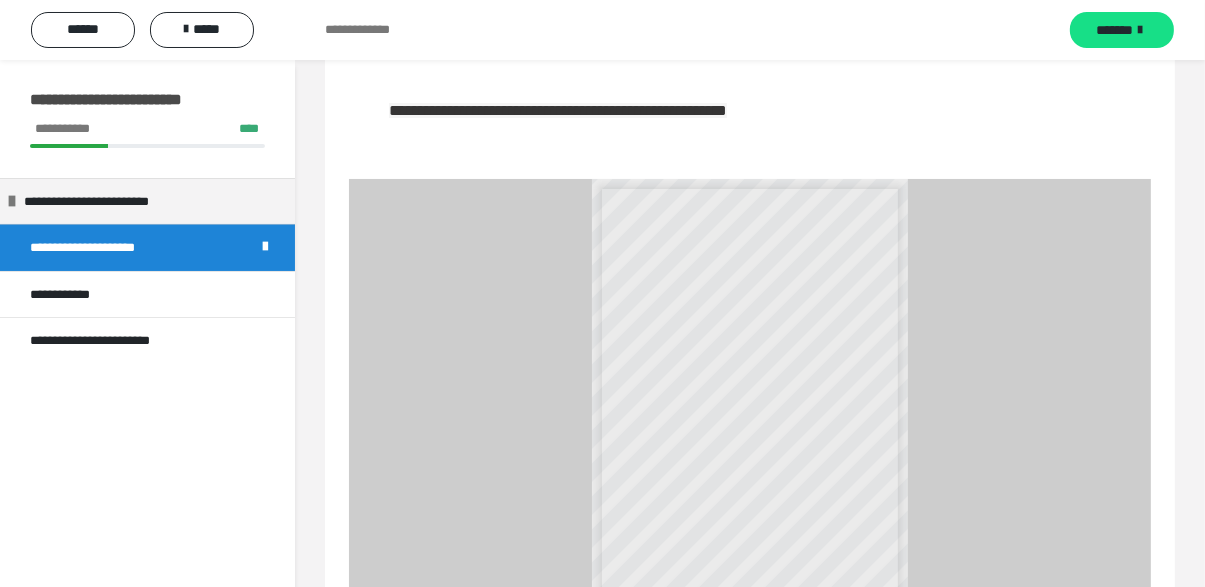 click at bounding box center (809, 655) 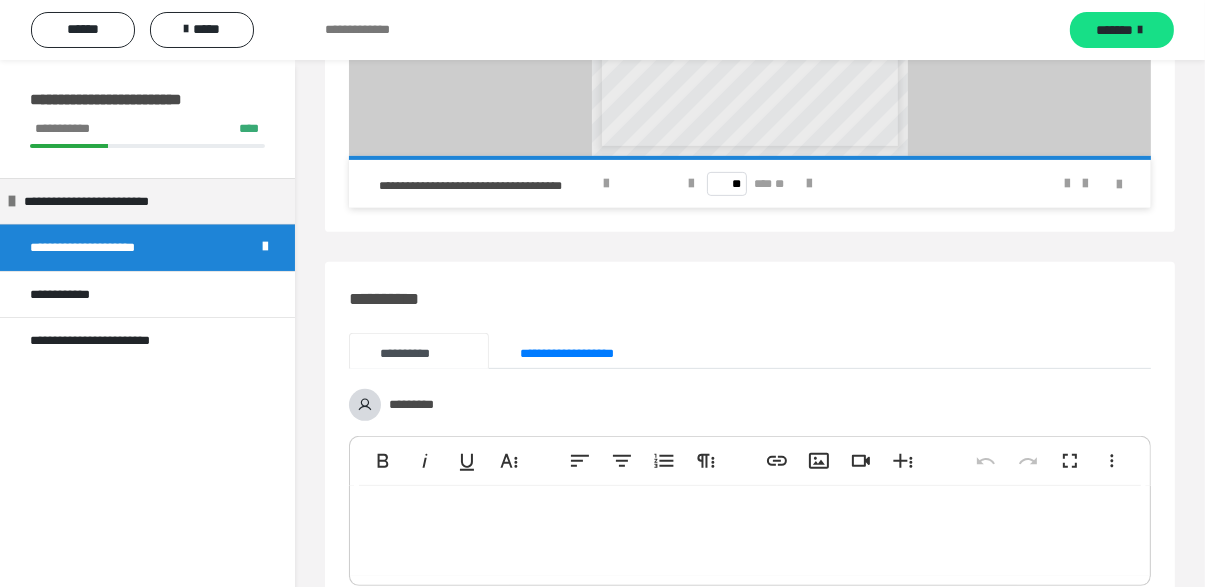 scroll, scrollTop: 622, scrollLeft: 0, axis: vertical 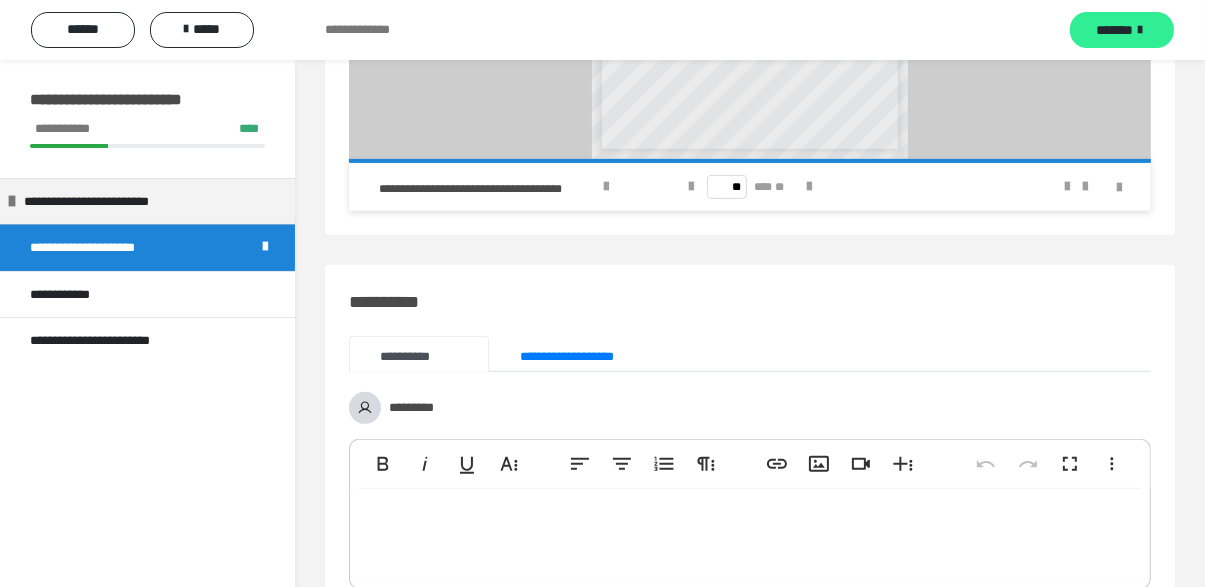 click on "*******" at bounding box center [1115, 30] 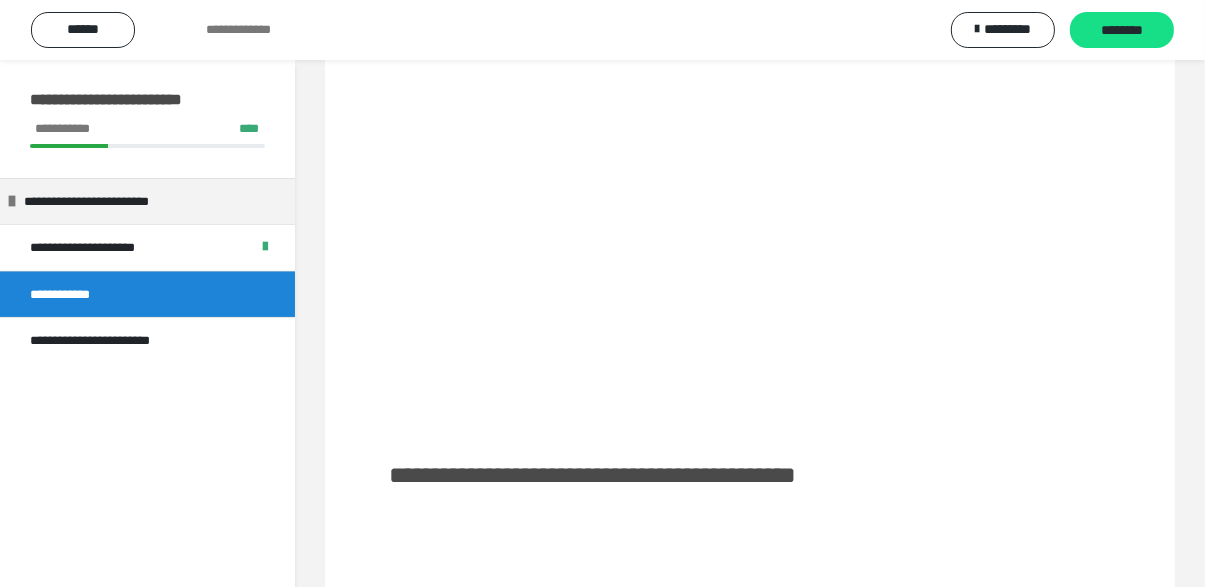 scroll, scrollTop: 75, scrollLeft: 0, axis: vertical 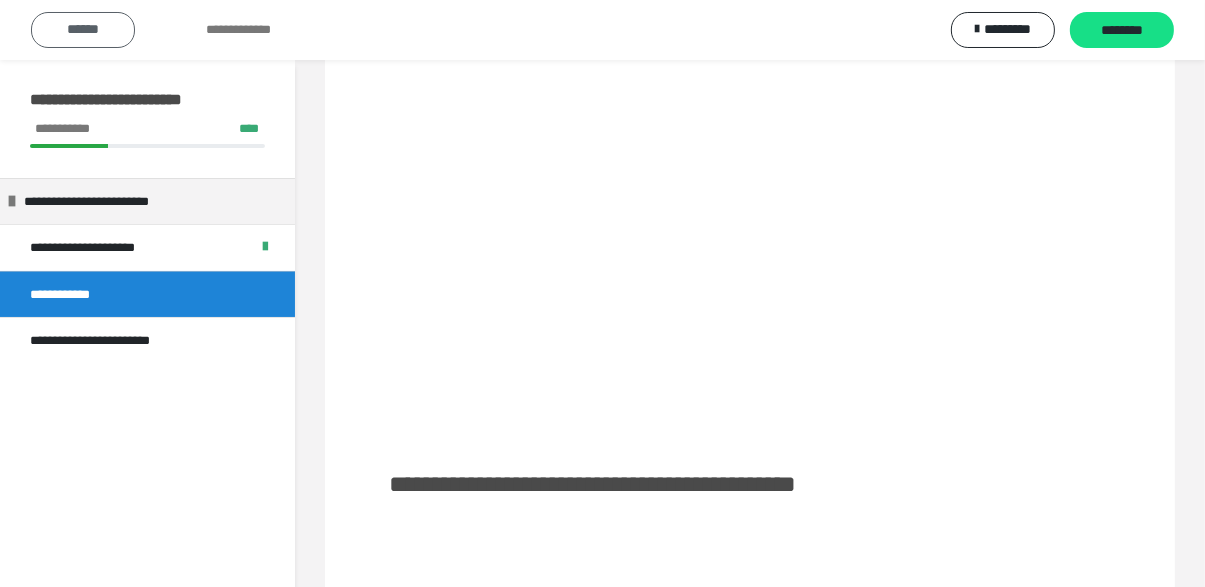 click on "******" at bounding box center (83, 29) 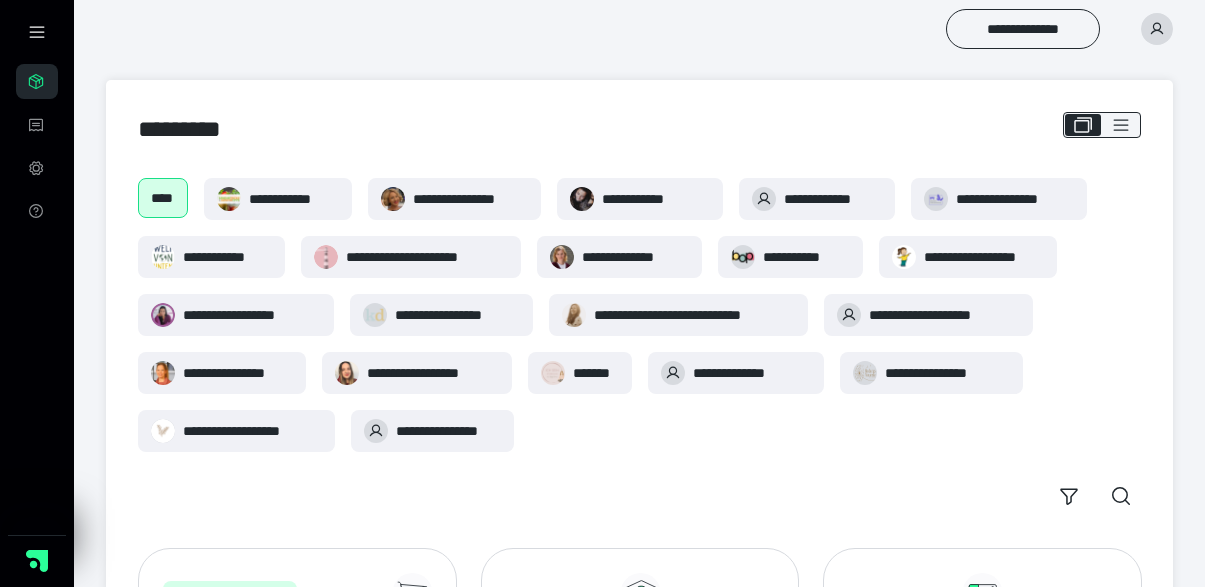 scroll, scrollTop: 1917, scrollLeft: 0, axis: vertical 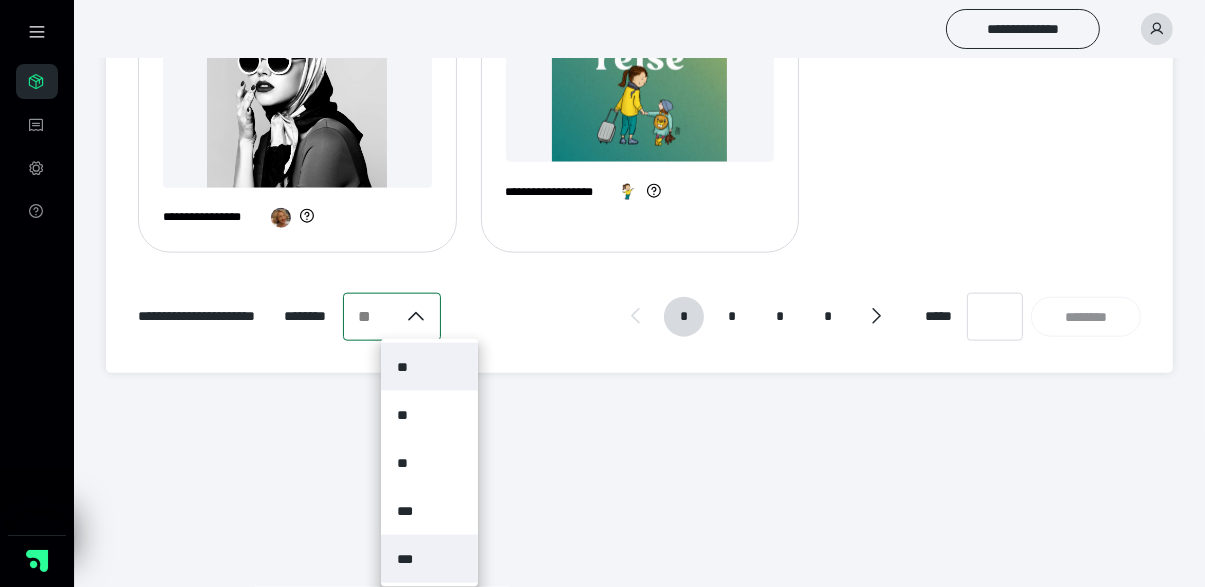 click on "***" at bounding box center (410, 559) 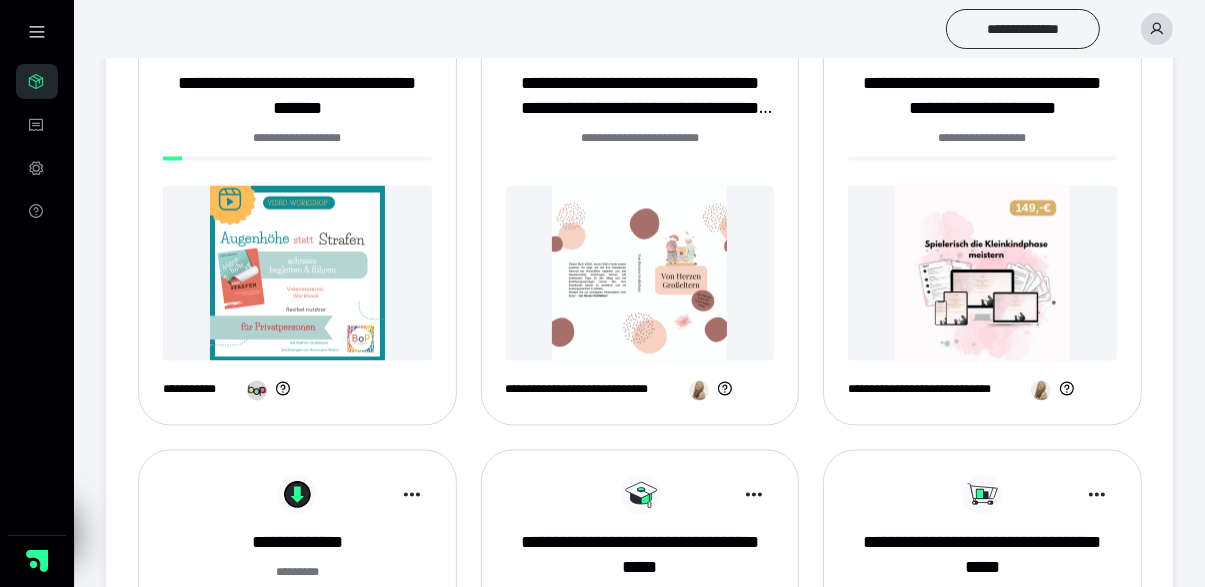 scroll, scrollTop: 3357, scrollLeft: 0, axis: vertical 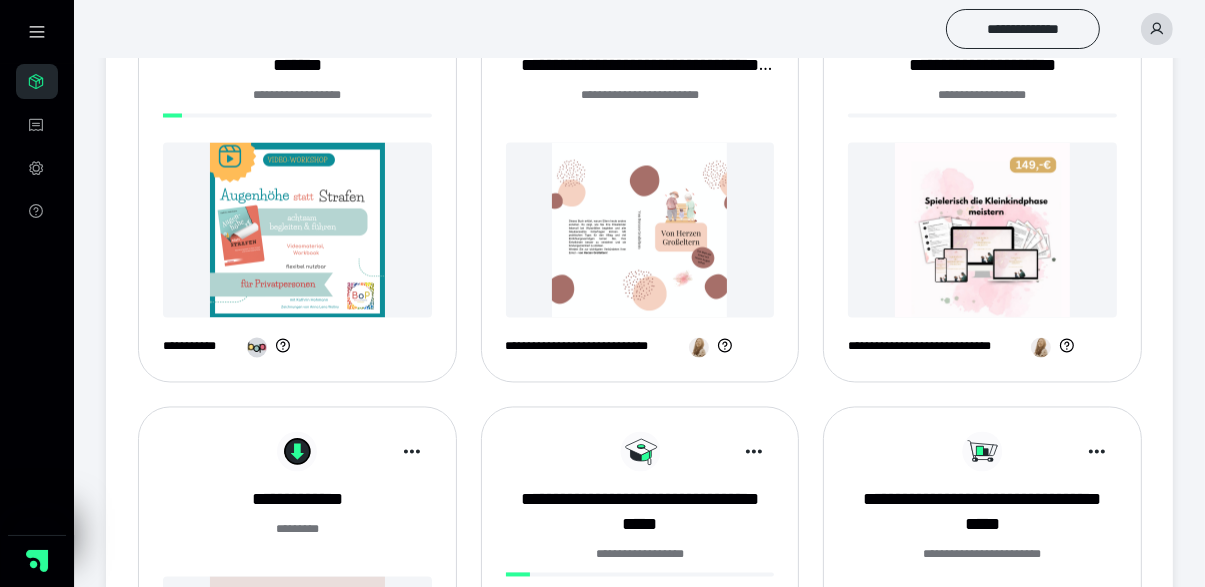 click on "**********" at bounding box center (639, 369) 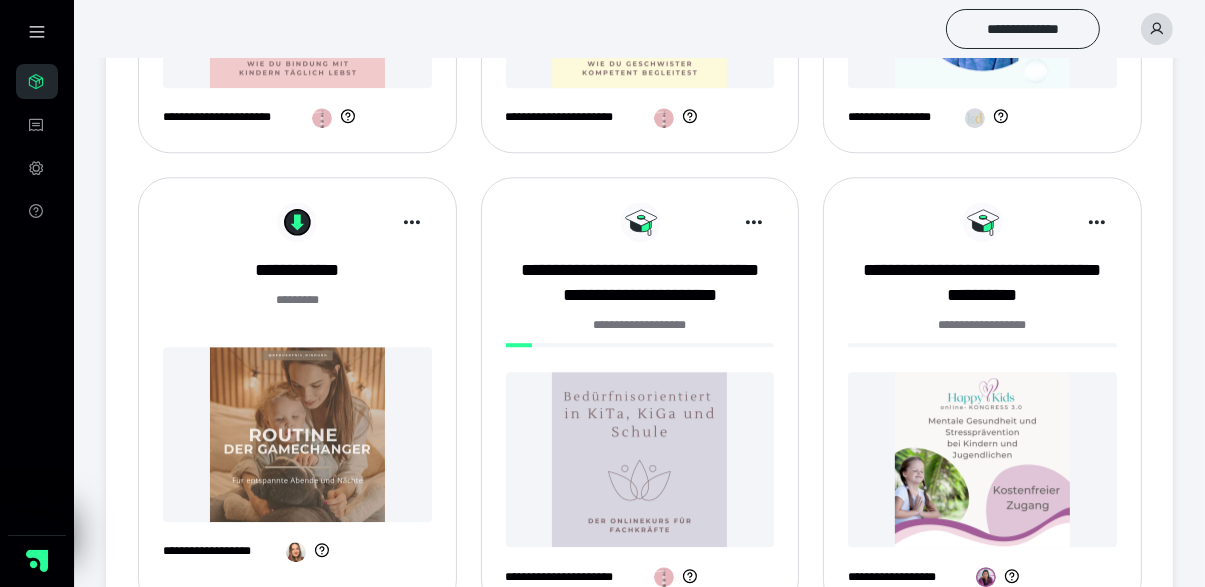 scroll, scrollTop: 4942, scrollLeft: 0, axis: vertical 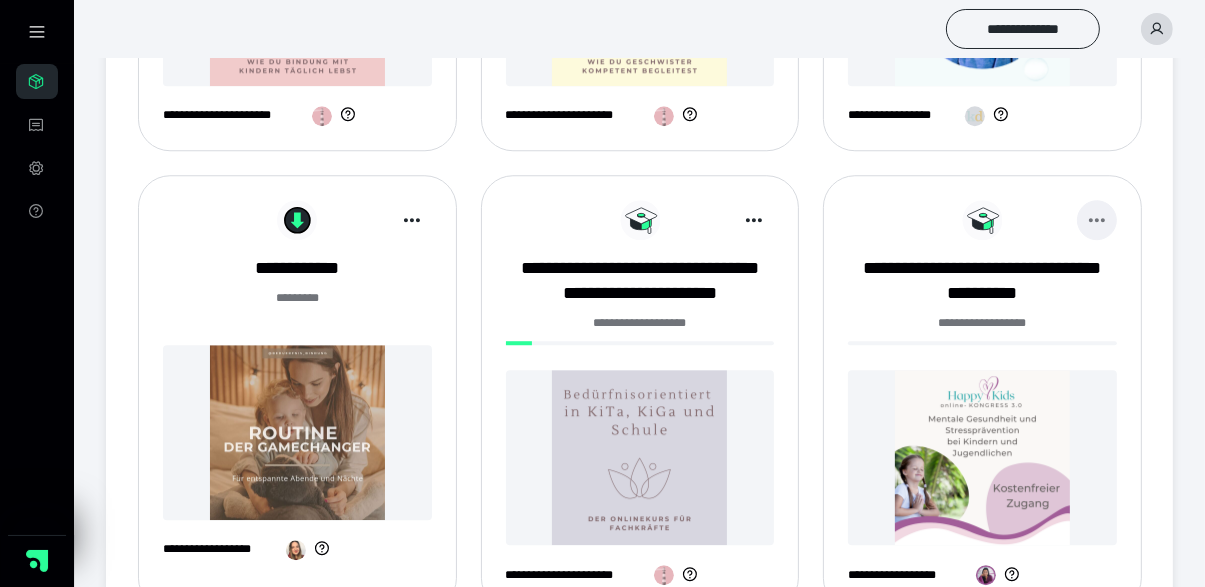click 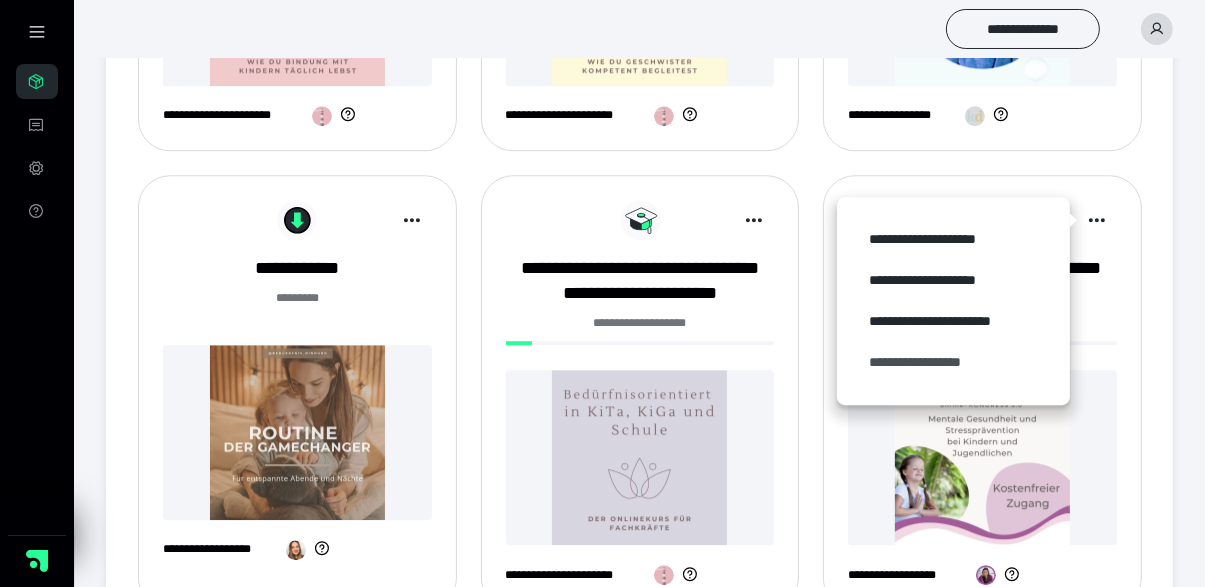 click on "**********" at bounding box center [953, 362] 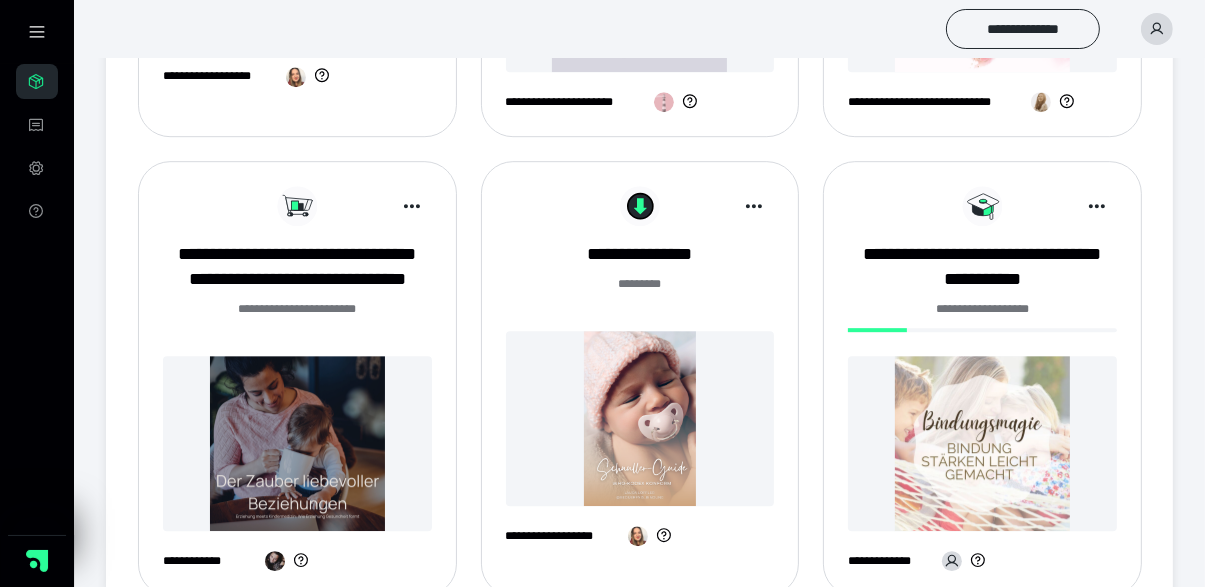 scroll, scrollTop: 5408, scrollLeft: 0, axis: vertical 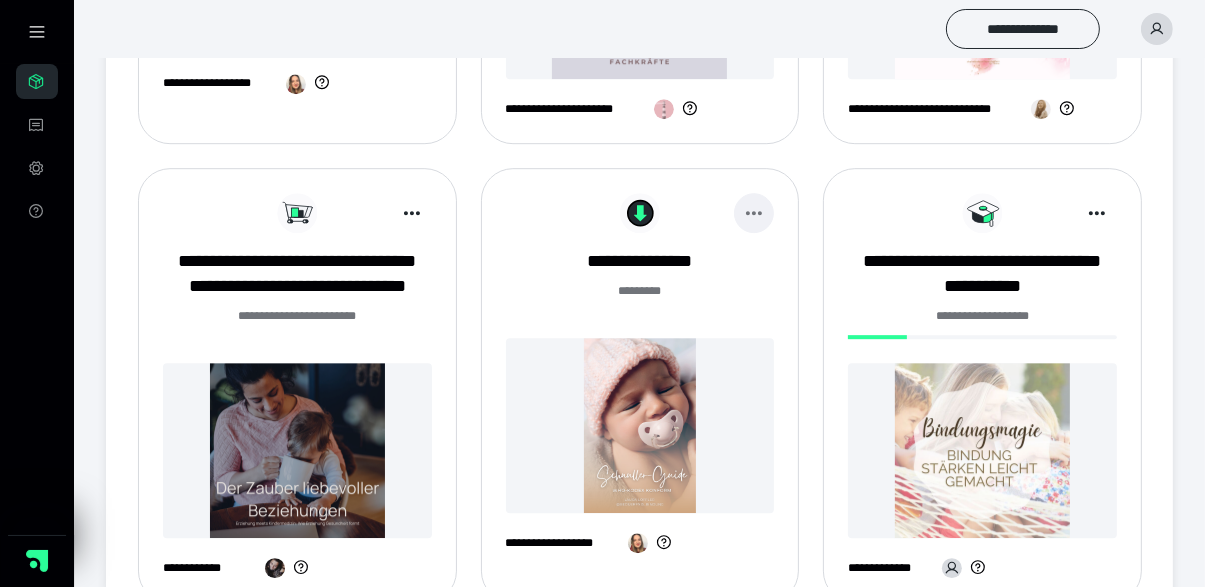 click 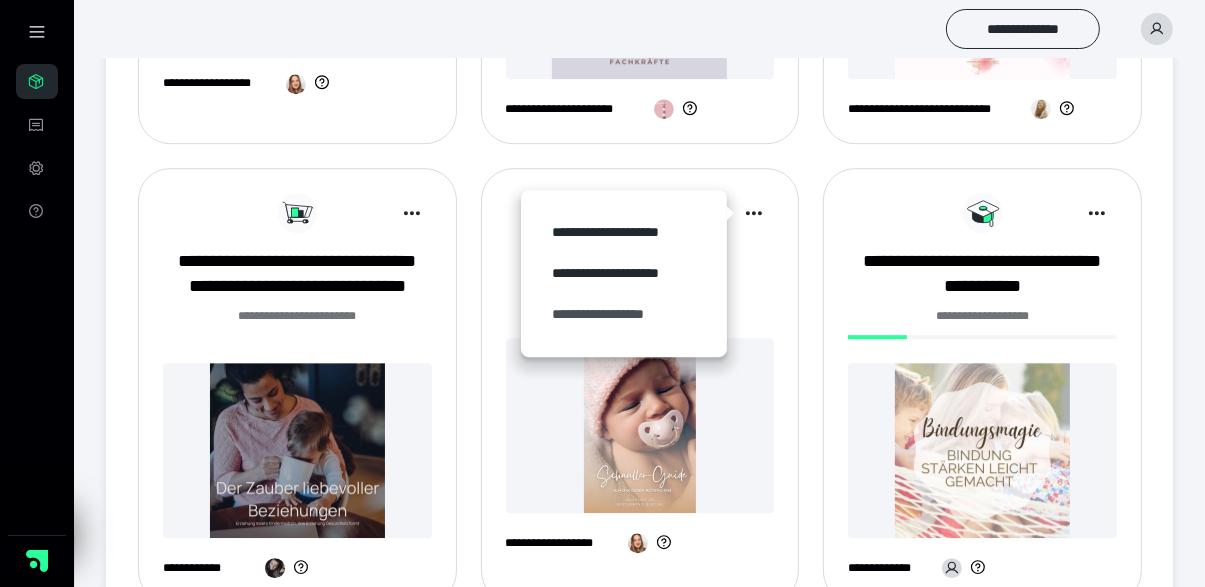 click on "**********" at bounding box center (624, 314) 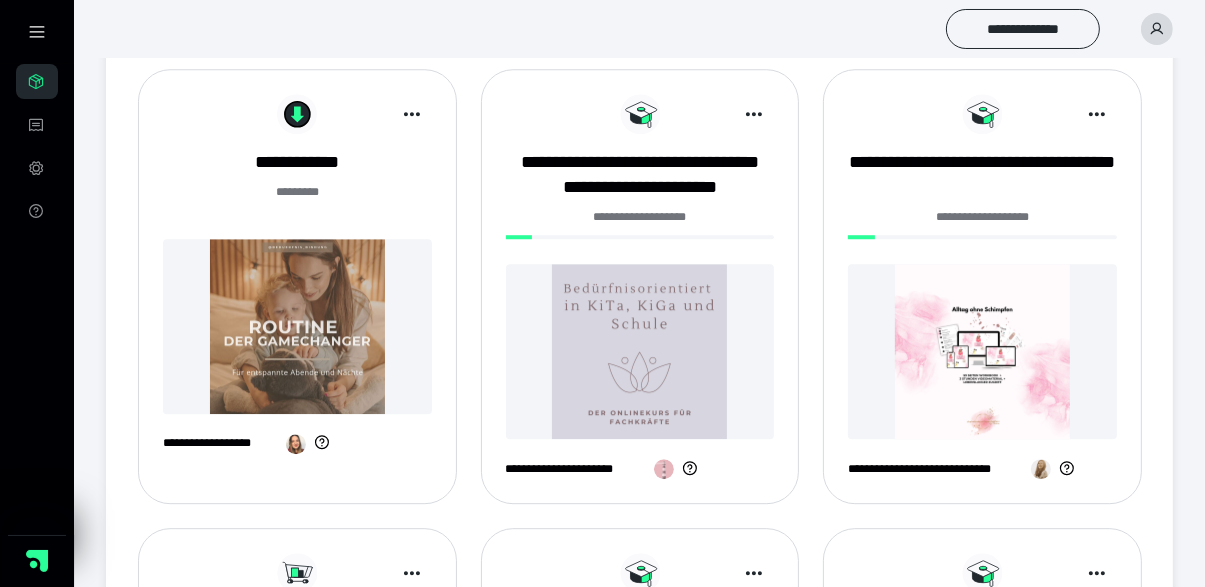scroll, scrollTop: 5077, scrollLeft: 0, axis: vertical 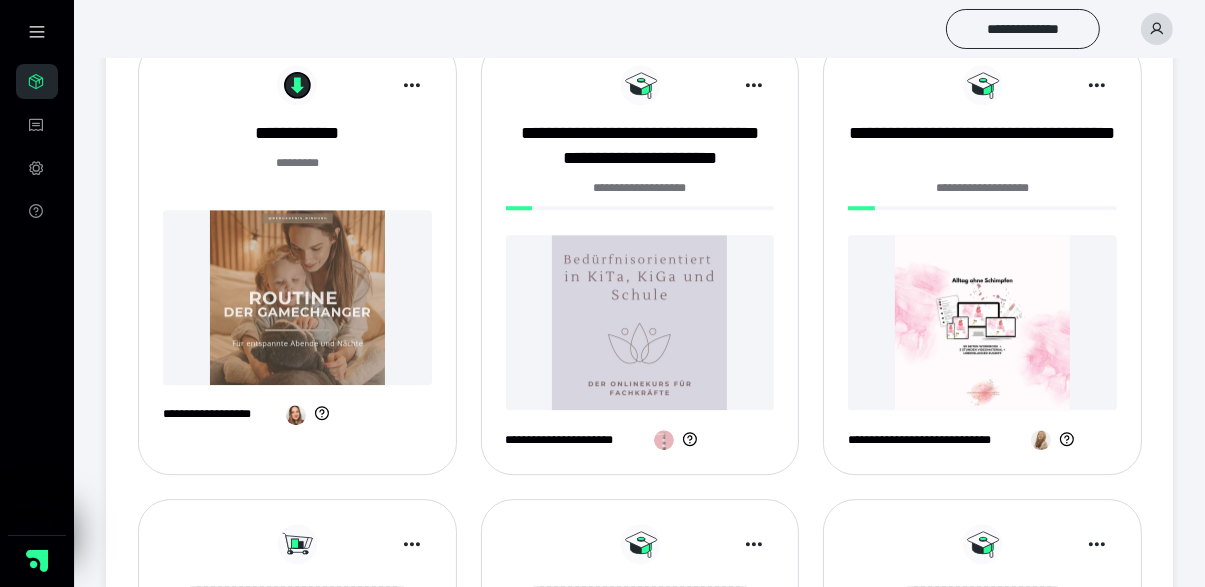 click at bounding box center [982, 322] 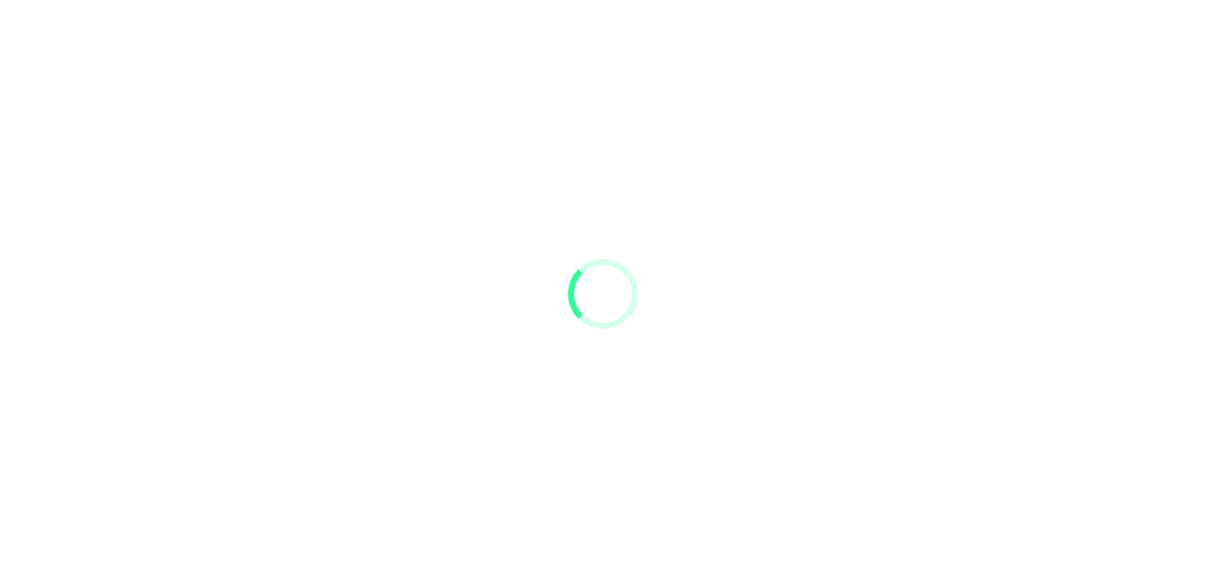 scroll, scrollTop: 0, scrollLeft: 0, axis: both 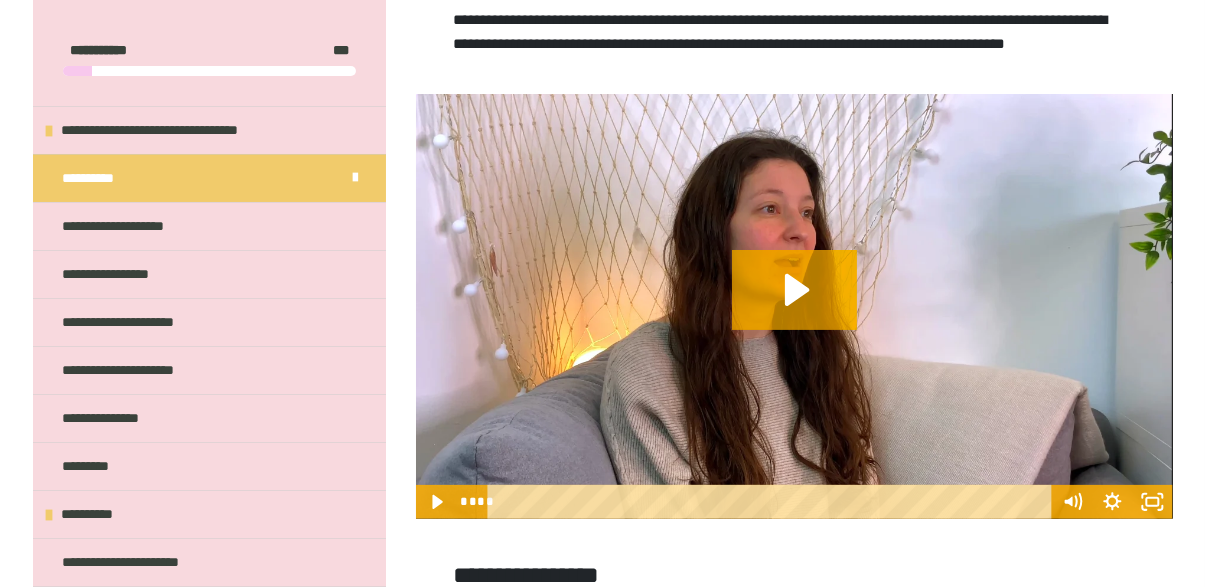 click 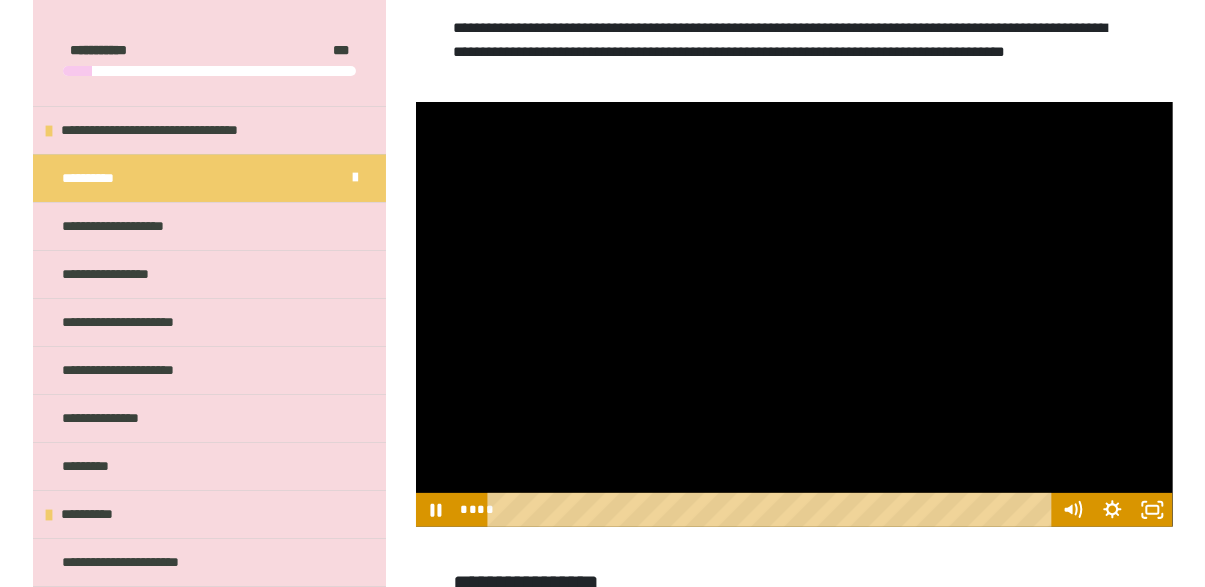 scroll, scrollTop: 375, scrollLeft: 0, axis: vertical 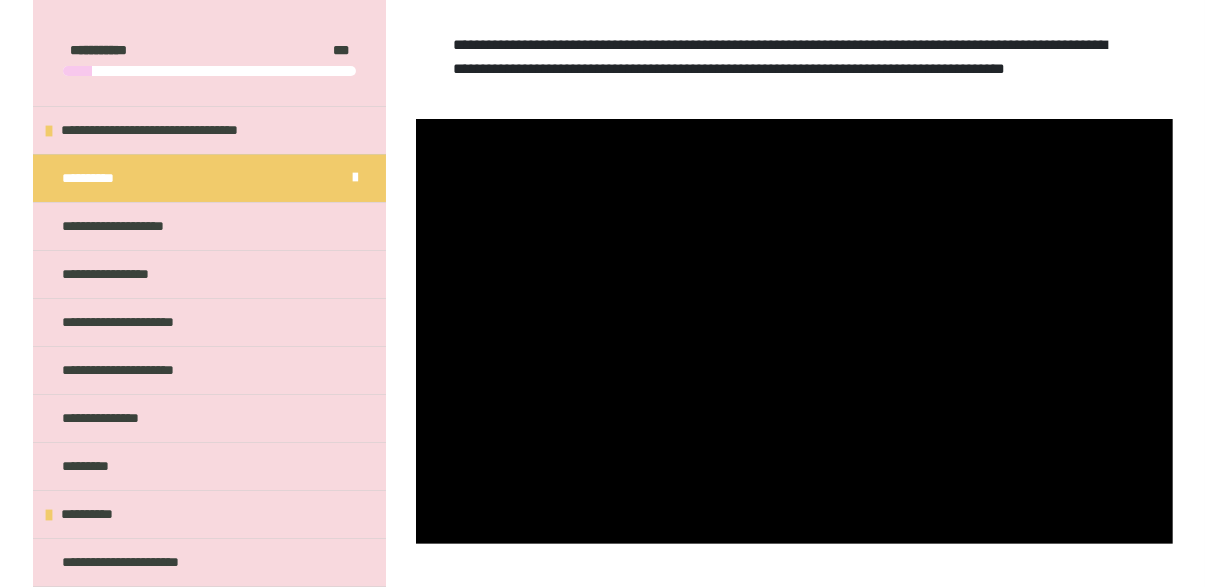 click at bounding box center [794, 332] 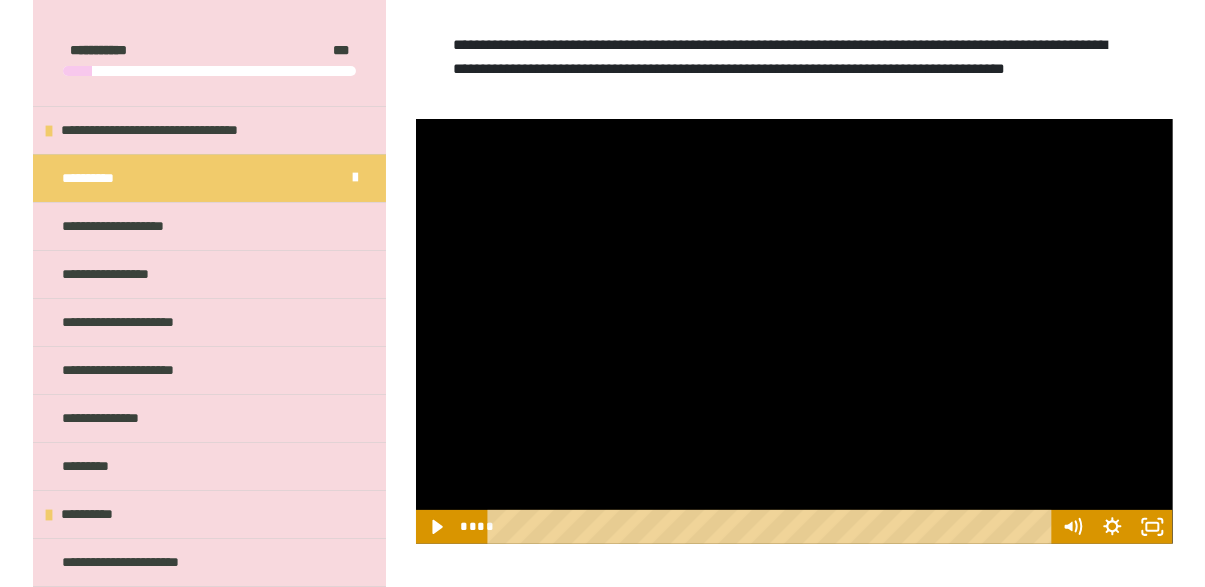 click 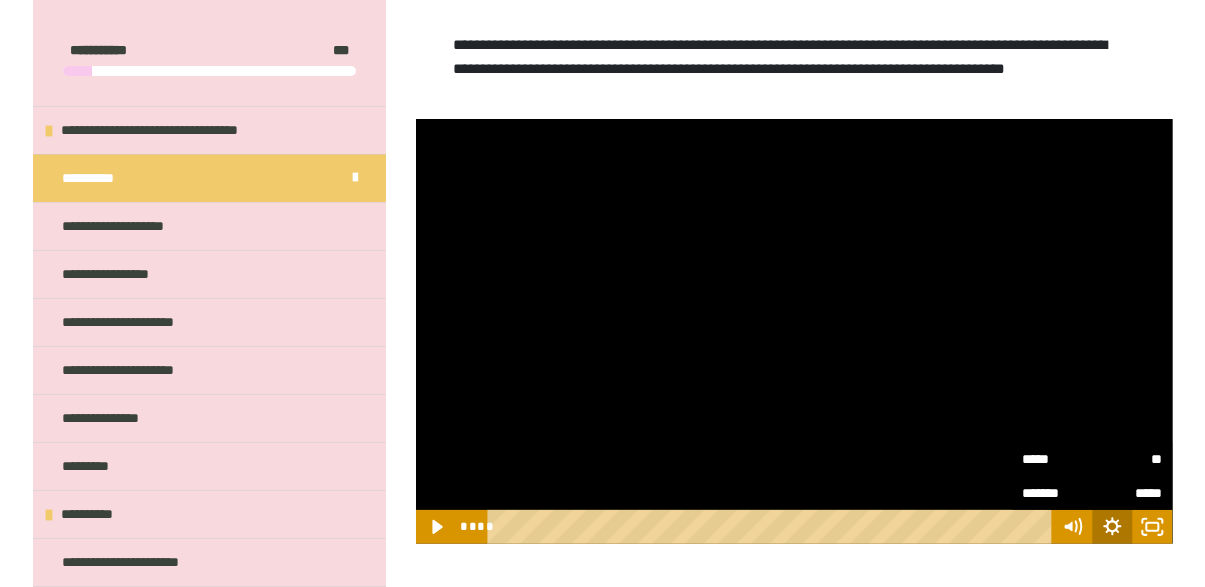 click on "**" at bounding box center (1128, 459) 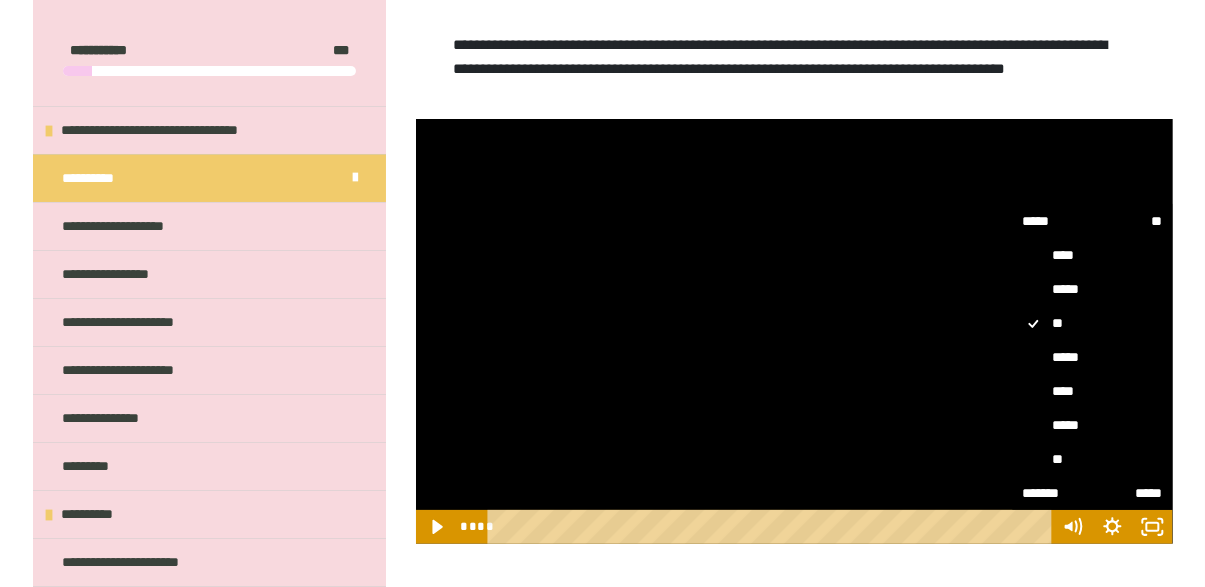 click on "****" at bounding box center (1093, 391) 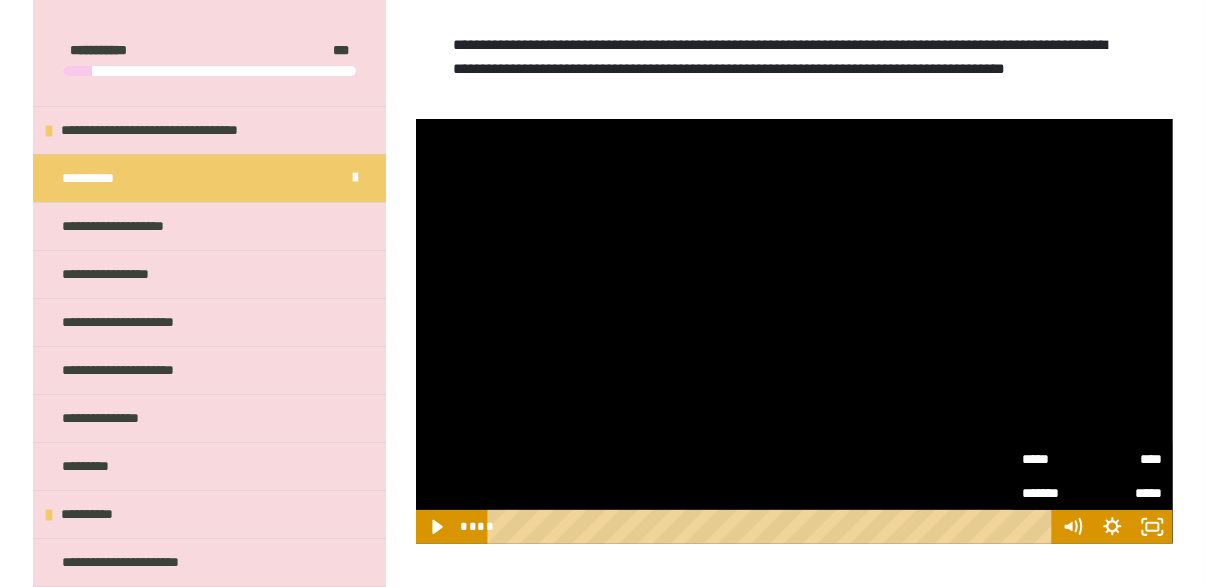 click 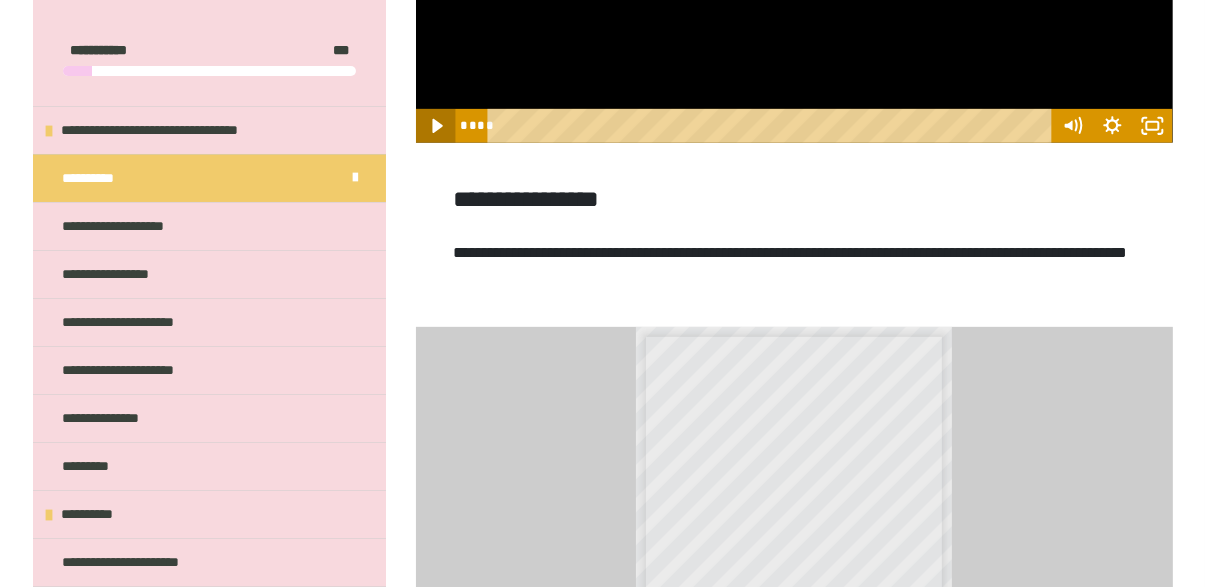 scroll, scrollTop: 776, scrollLeft: 0, axis: vertical 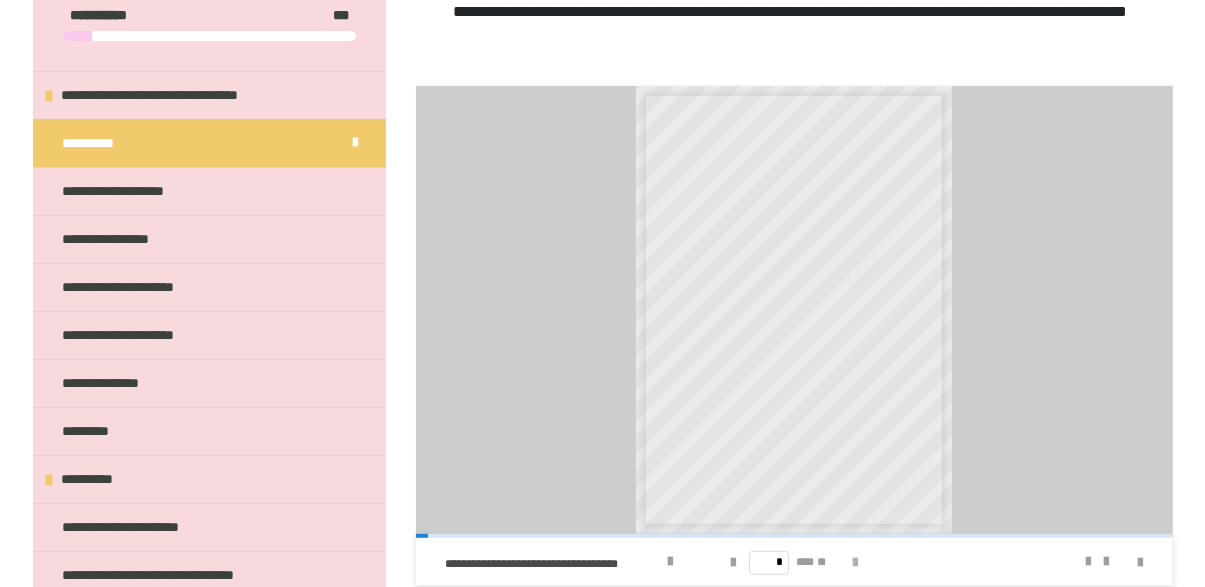 click at bounding box center [855, 563] 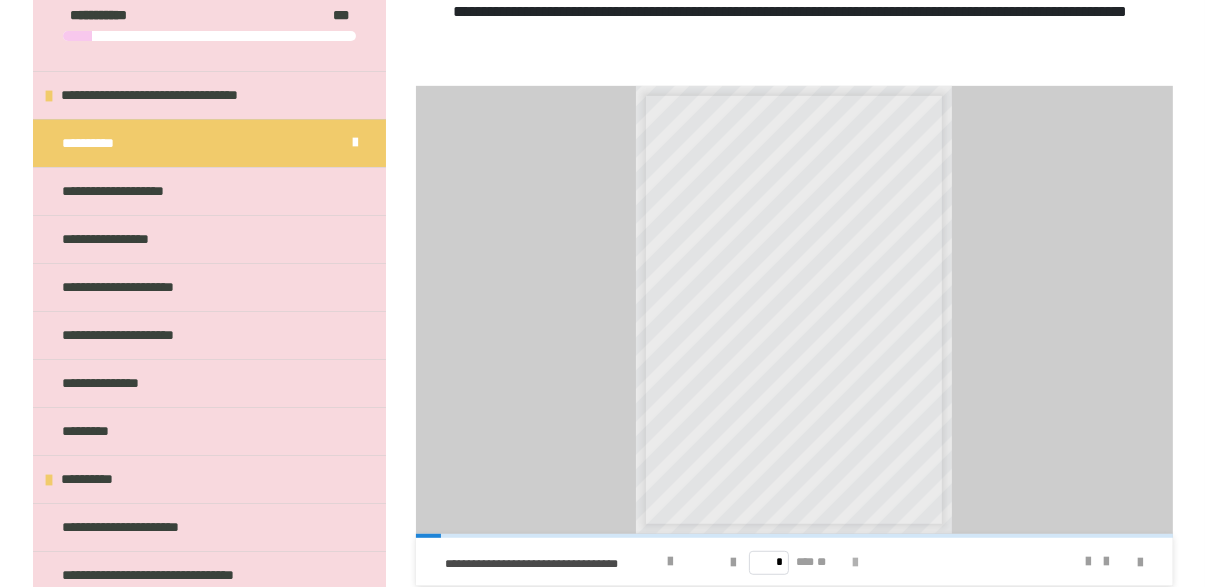 click at bounding box center [855, 563] 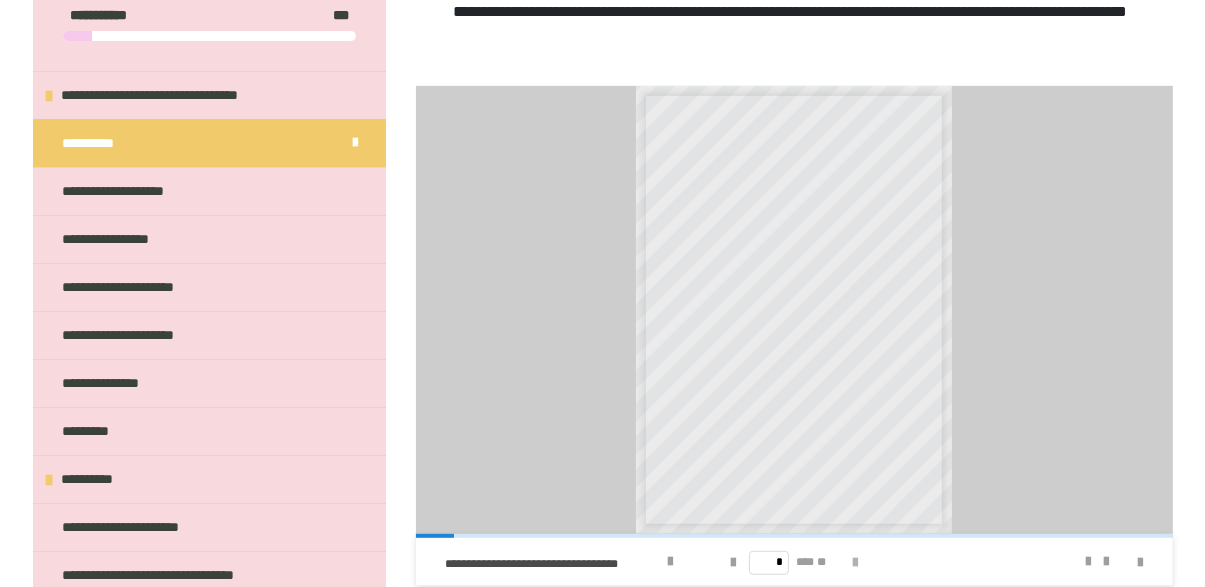 click at bounding box center [855, 563] 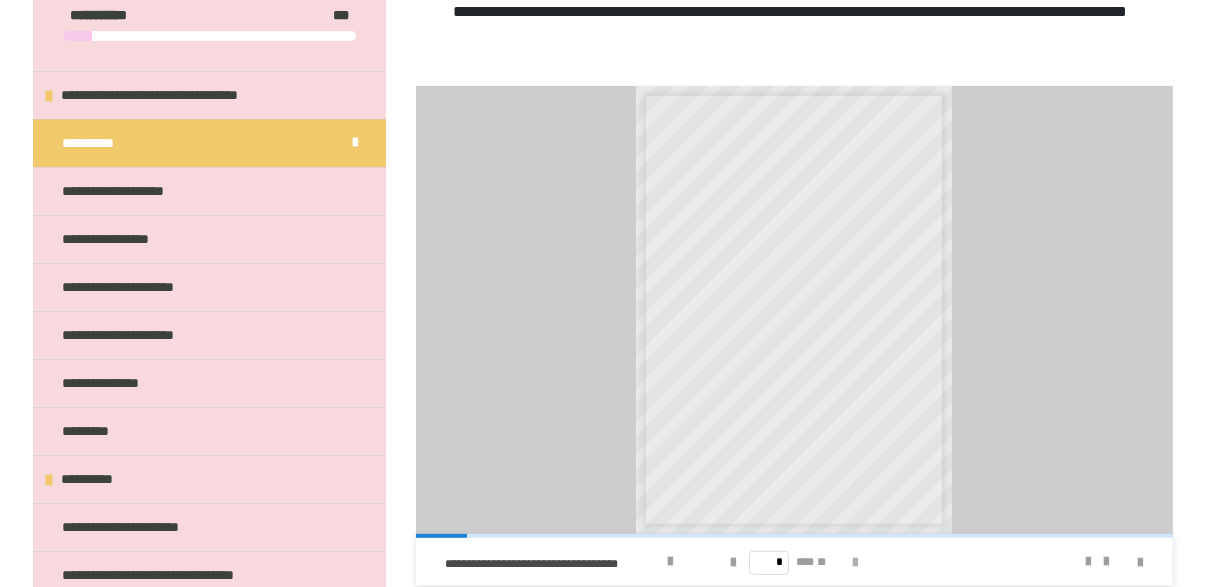 click at bounding box center [855, 563] 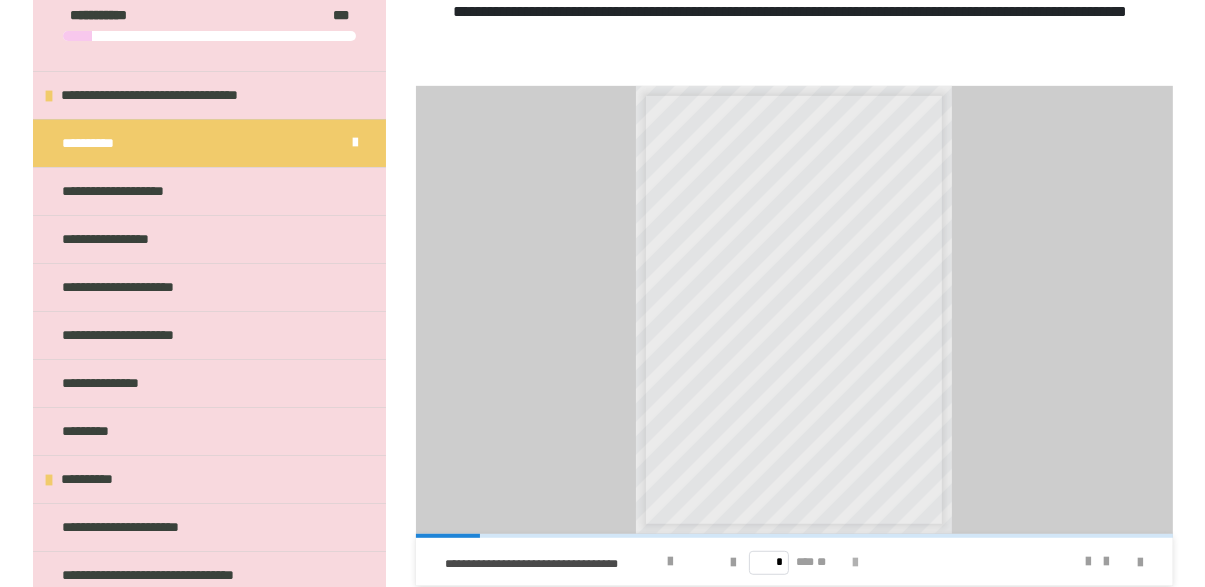 click at bounding box center (855, 563) 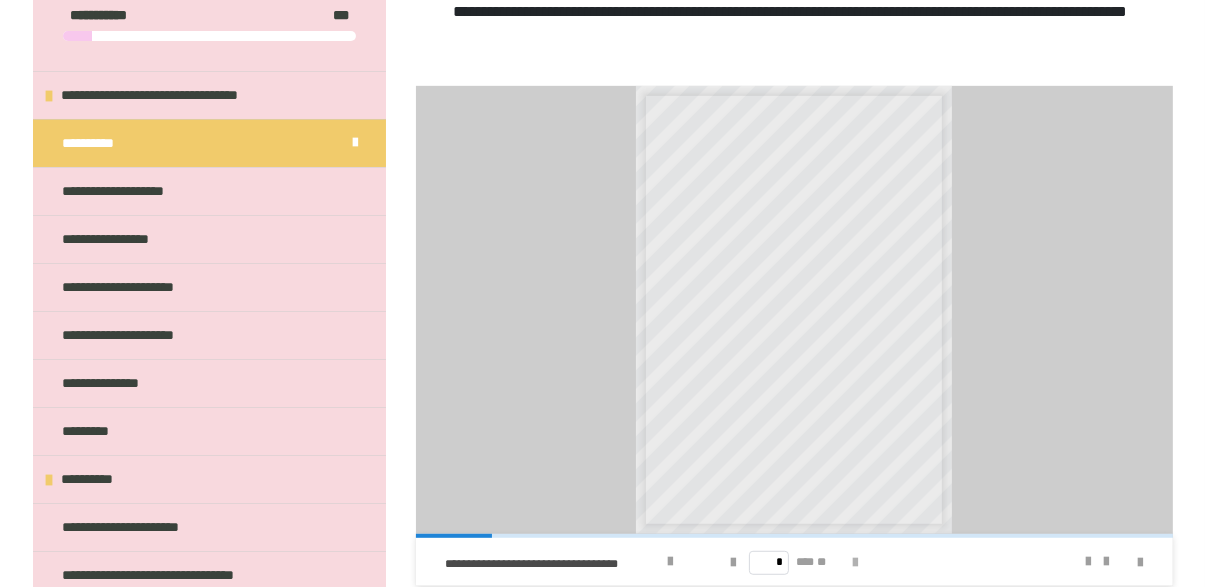 click at bounding box center (855, 562) 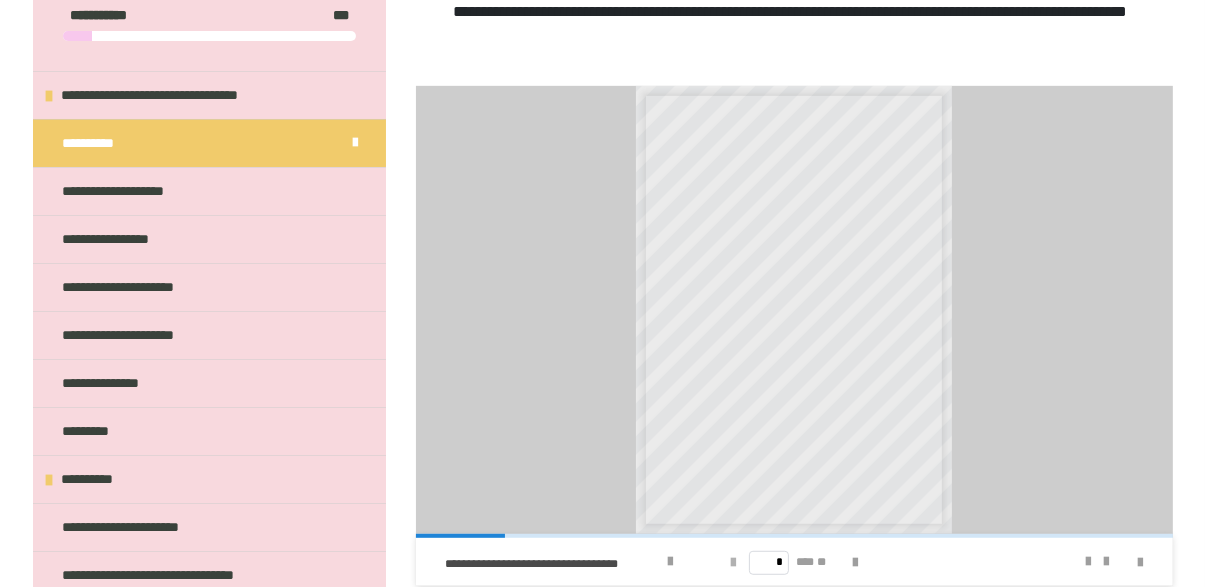 click at bounding box center [733, 563] 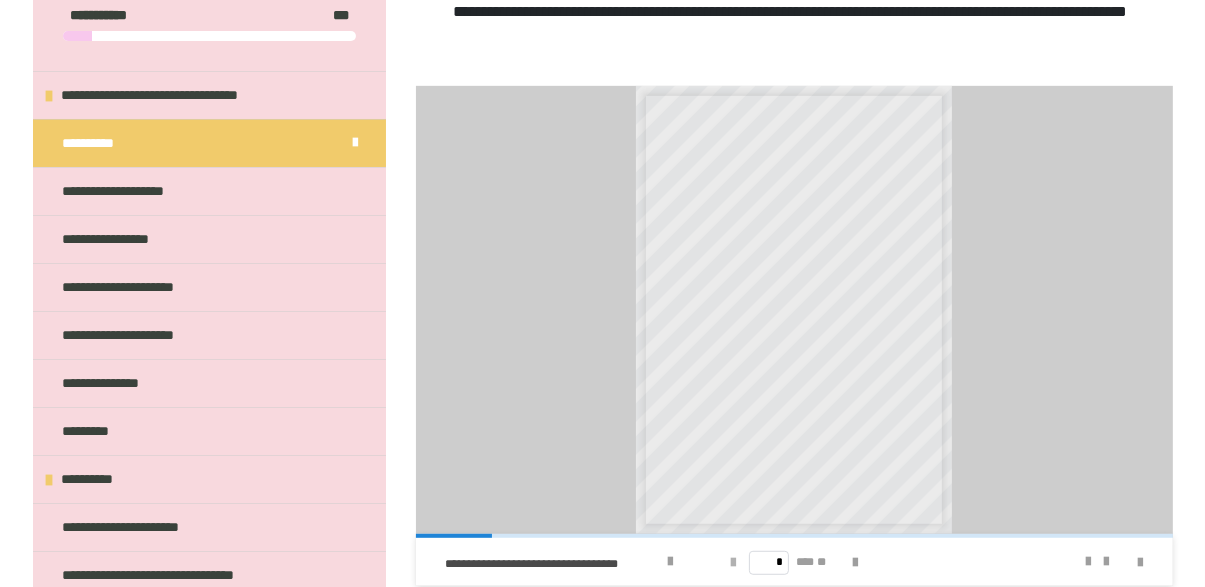 click at bounding box center [733, 563] 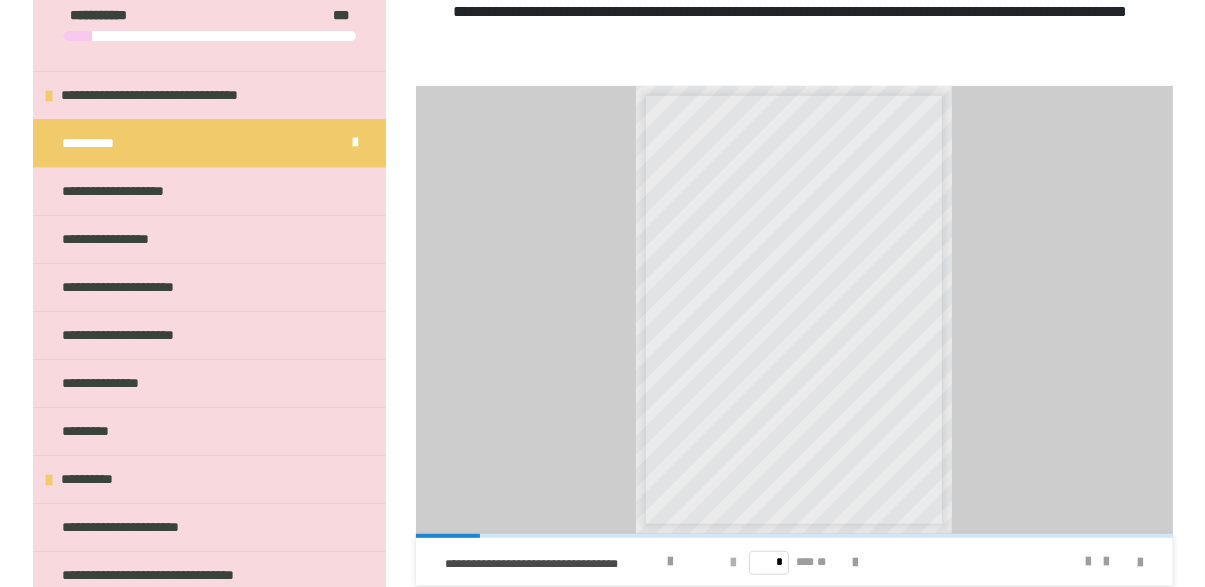 click at bounding box center [733, 563] 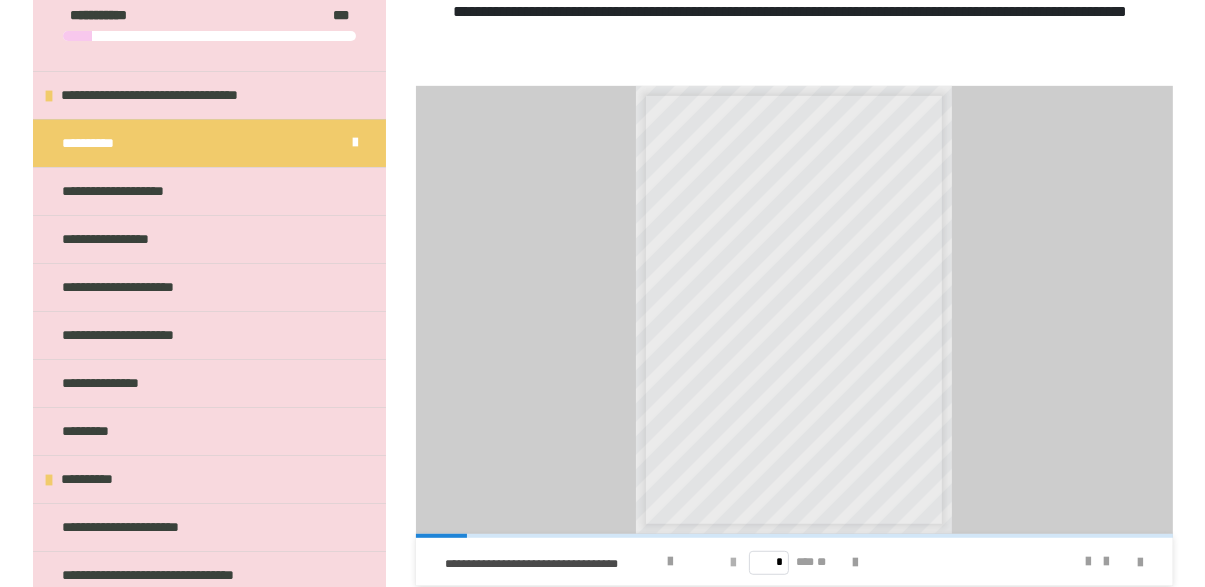 click at bounding box center [733, 563] 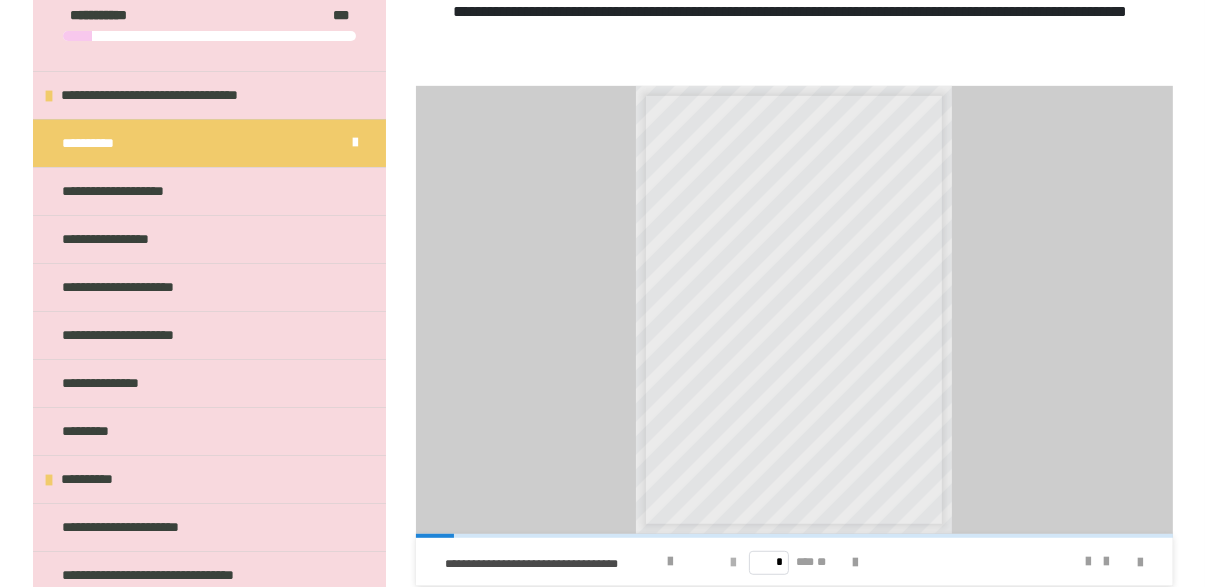 click at bounding box center (733, 563) 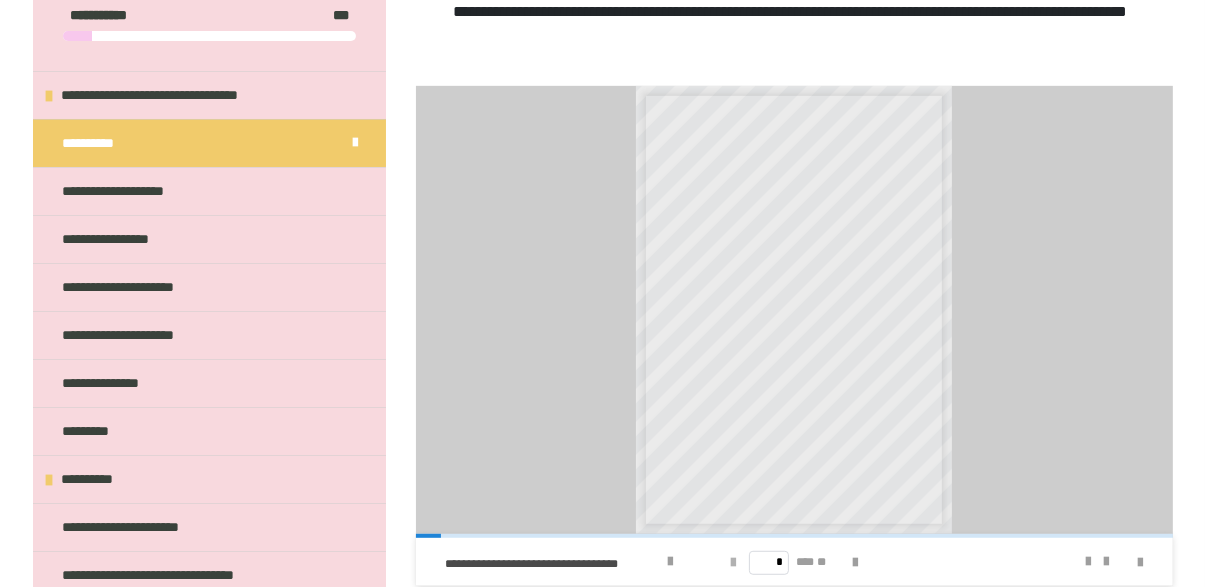 scroll, scrollTop: 0, scrollLeft: 0, axis: both 